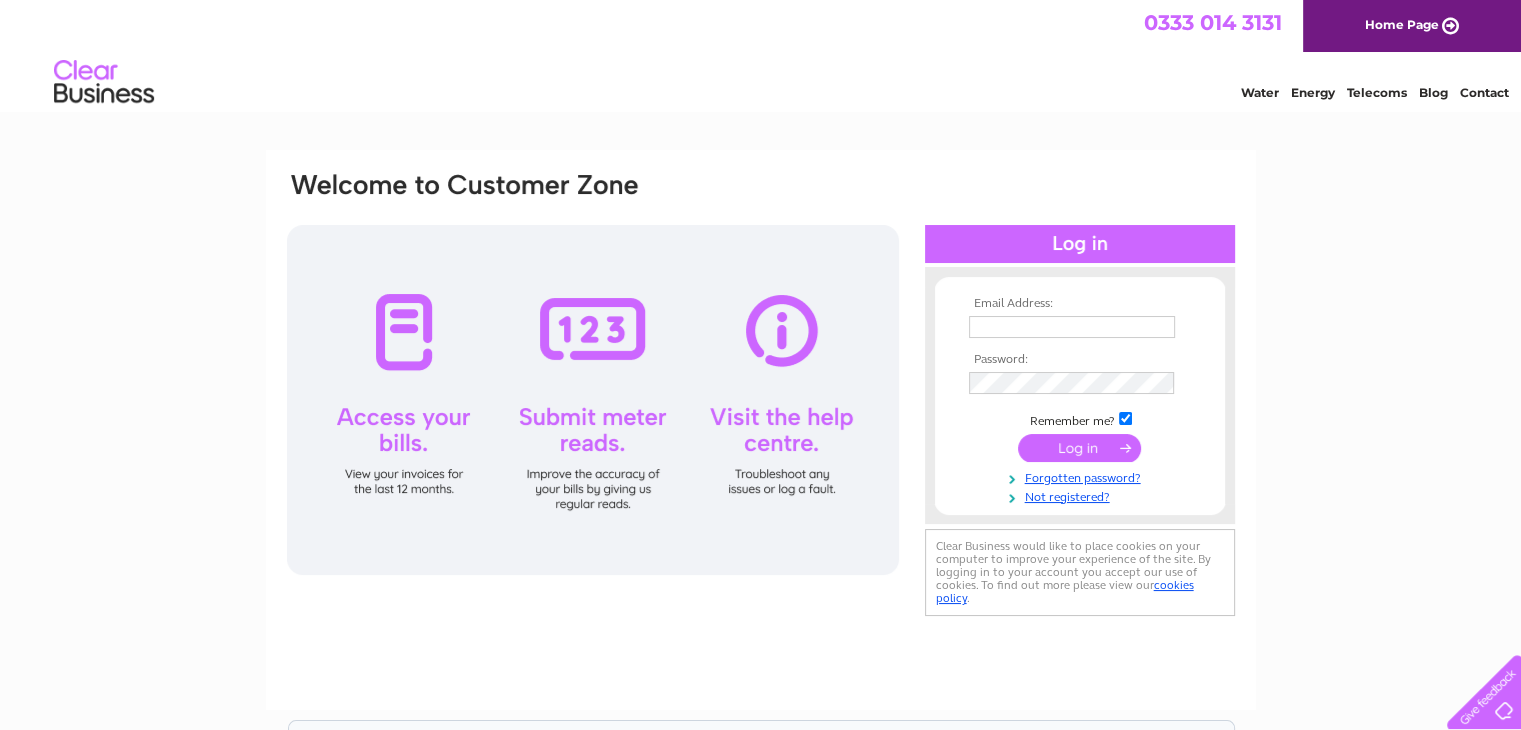 scroll, scrollTop: 0, scrollLeft: 0, axis: both 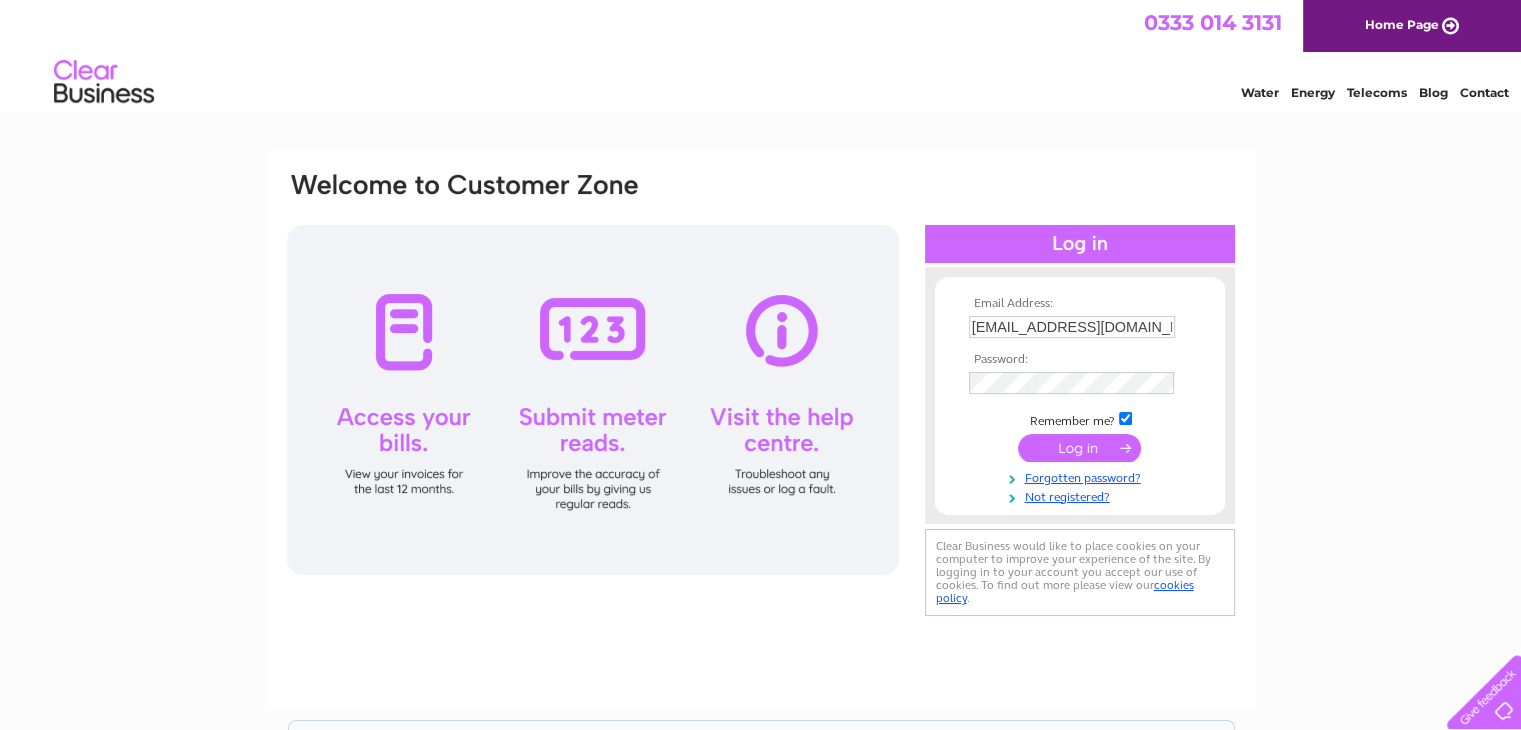 click at bounding box center [1079, 448] 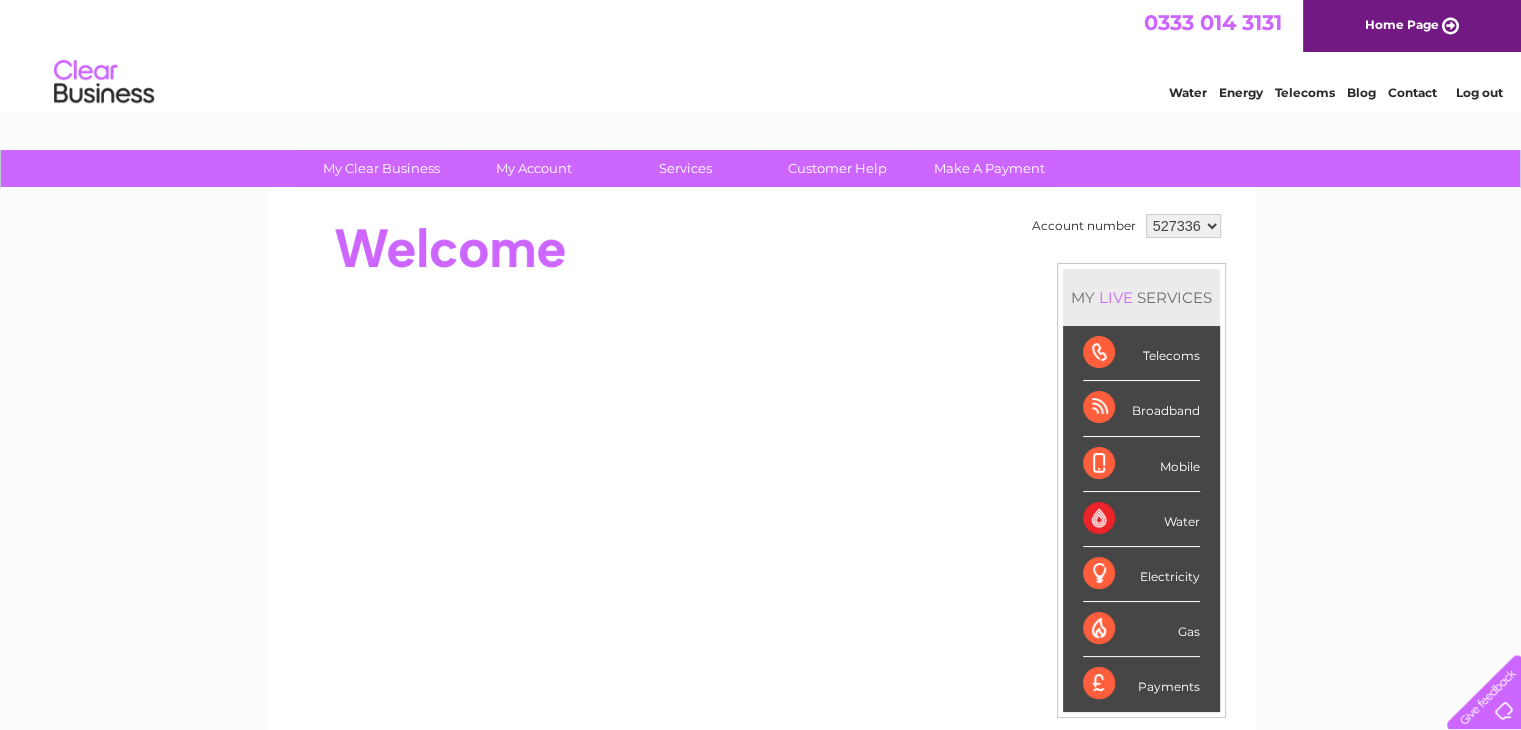 scroll, scrollTop: 0, scrollLeft: 0, axis: both 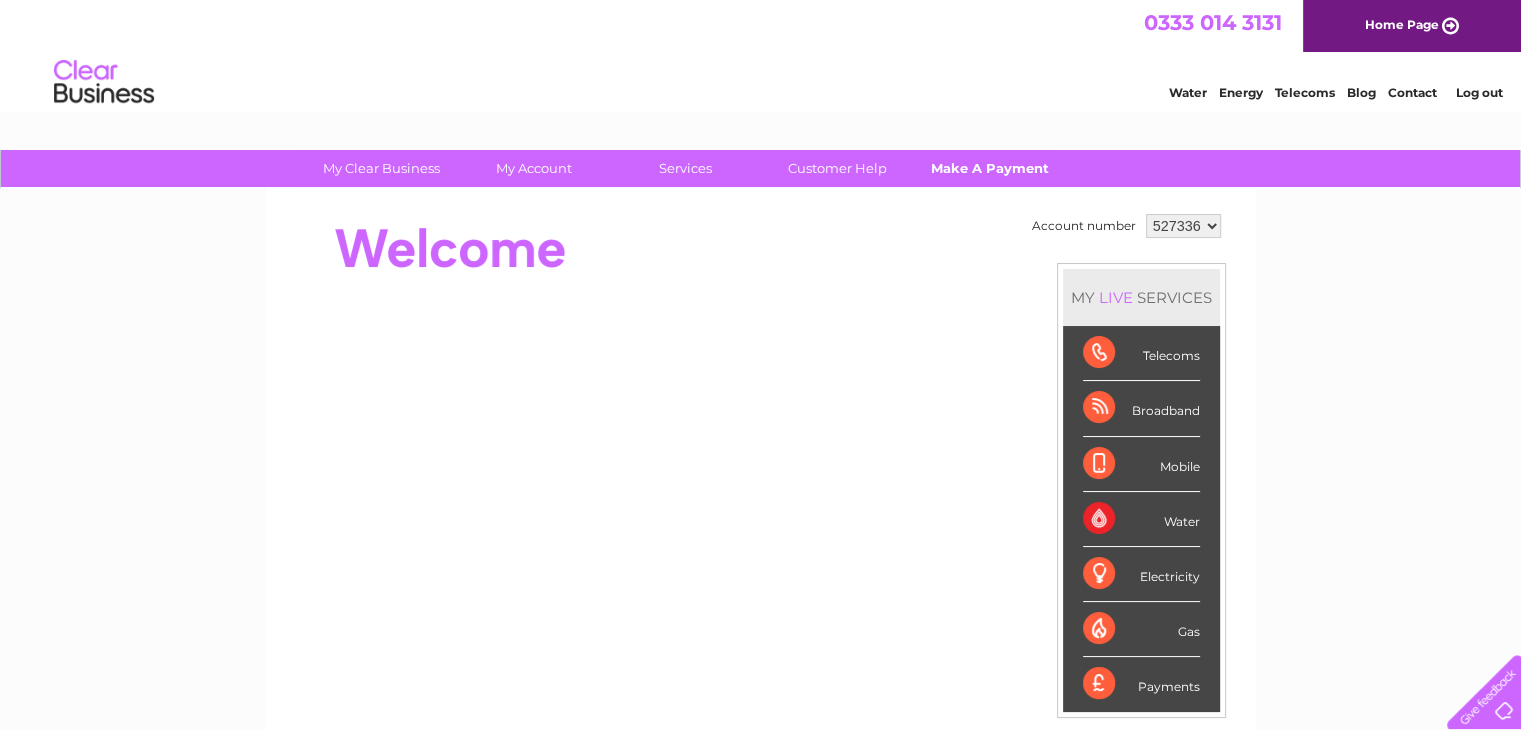 click on "Make A Payment" at bounding box center [989, 168] 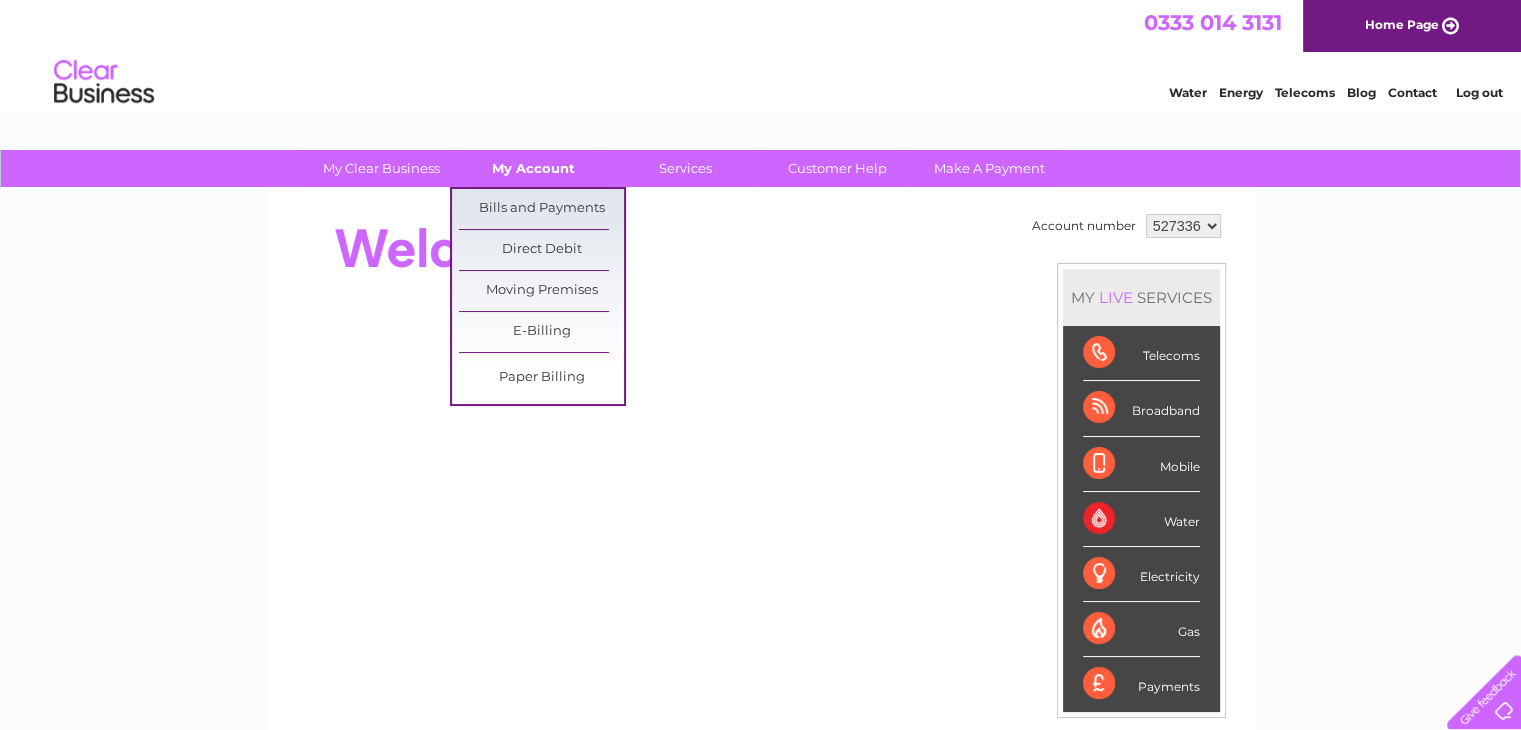 click on "My Account" at bounding box center (533, 168) 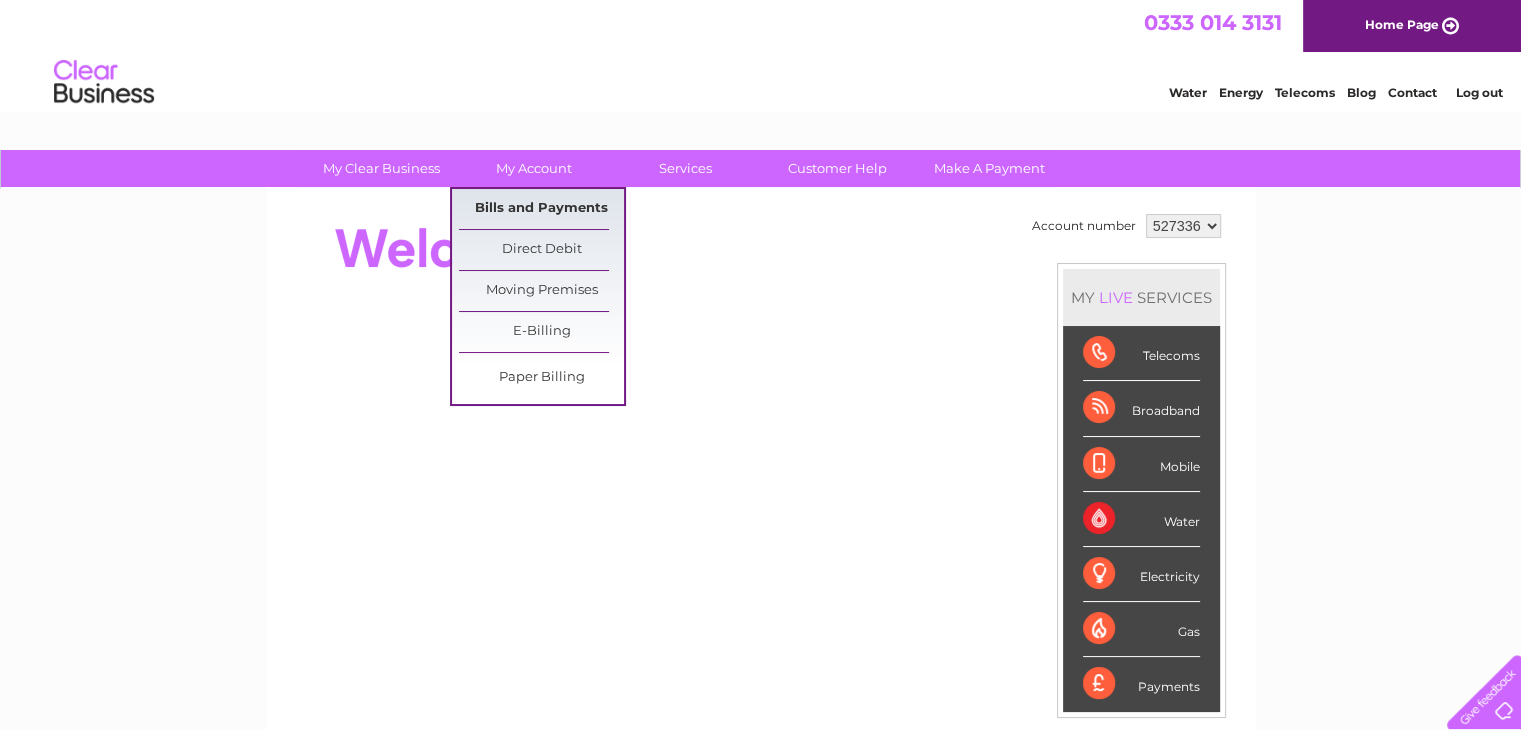 click on "Bills and Payments" at bounding box center (541, 209) 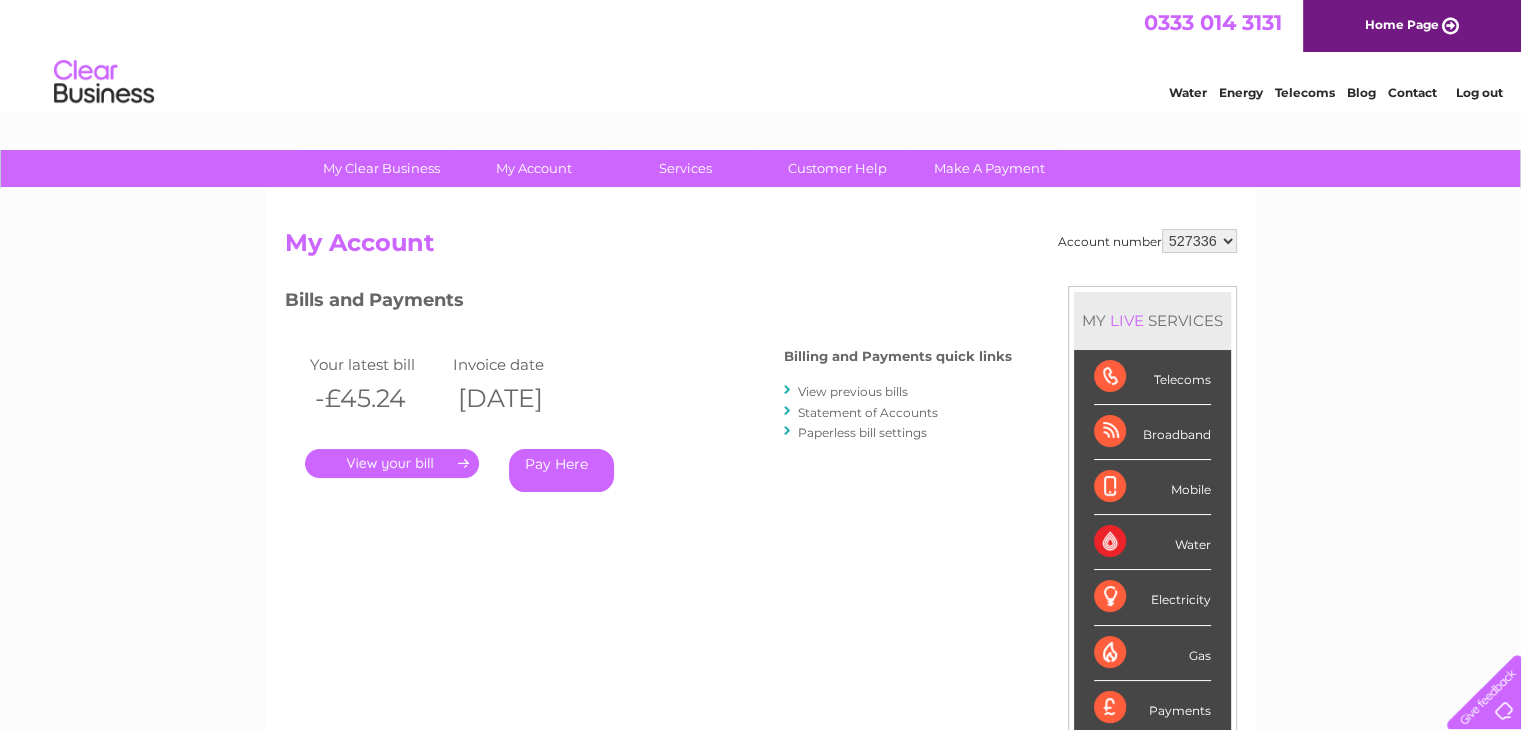 scroll, scrollTop: 0, scrollLeft: 0, axis: both 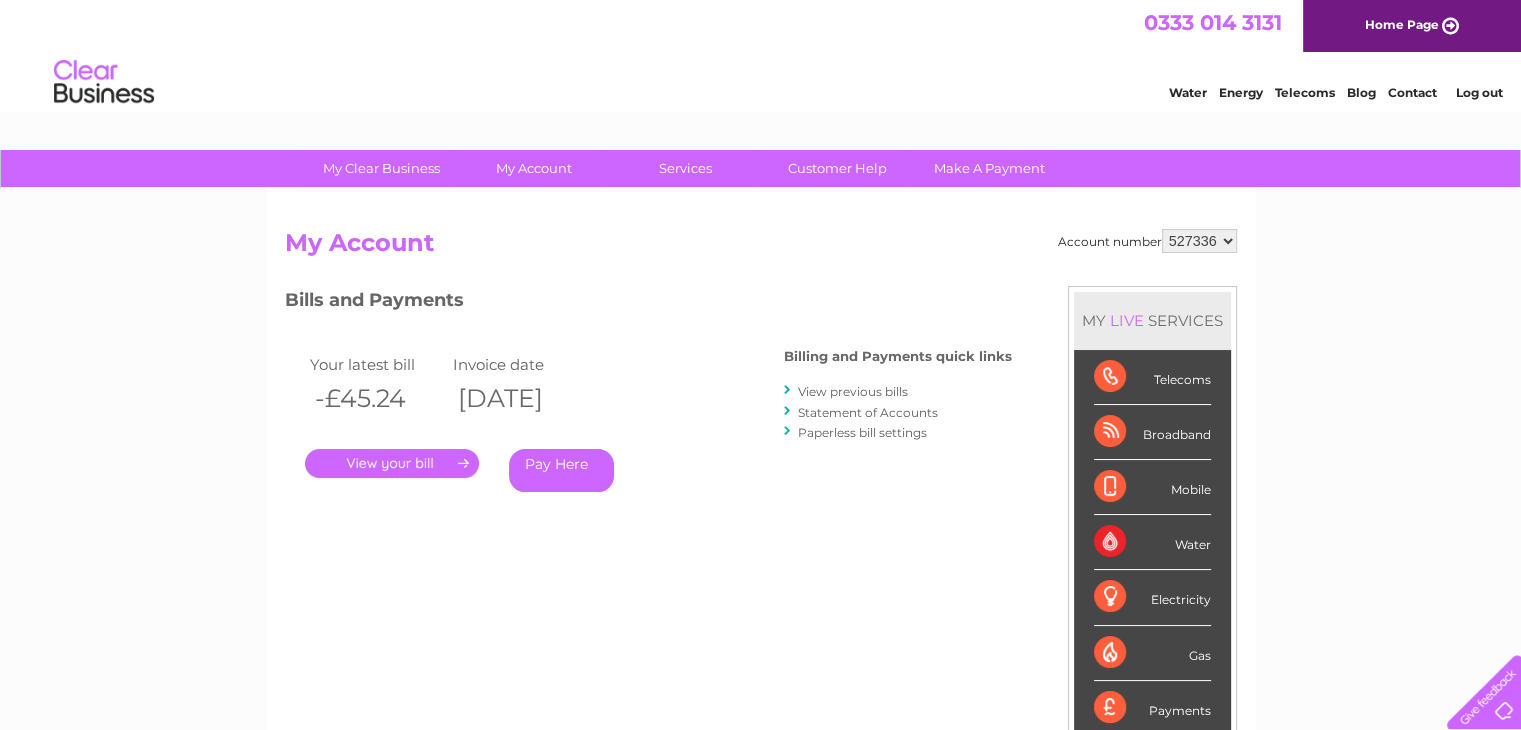 click at bounding box center (1480, 688) 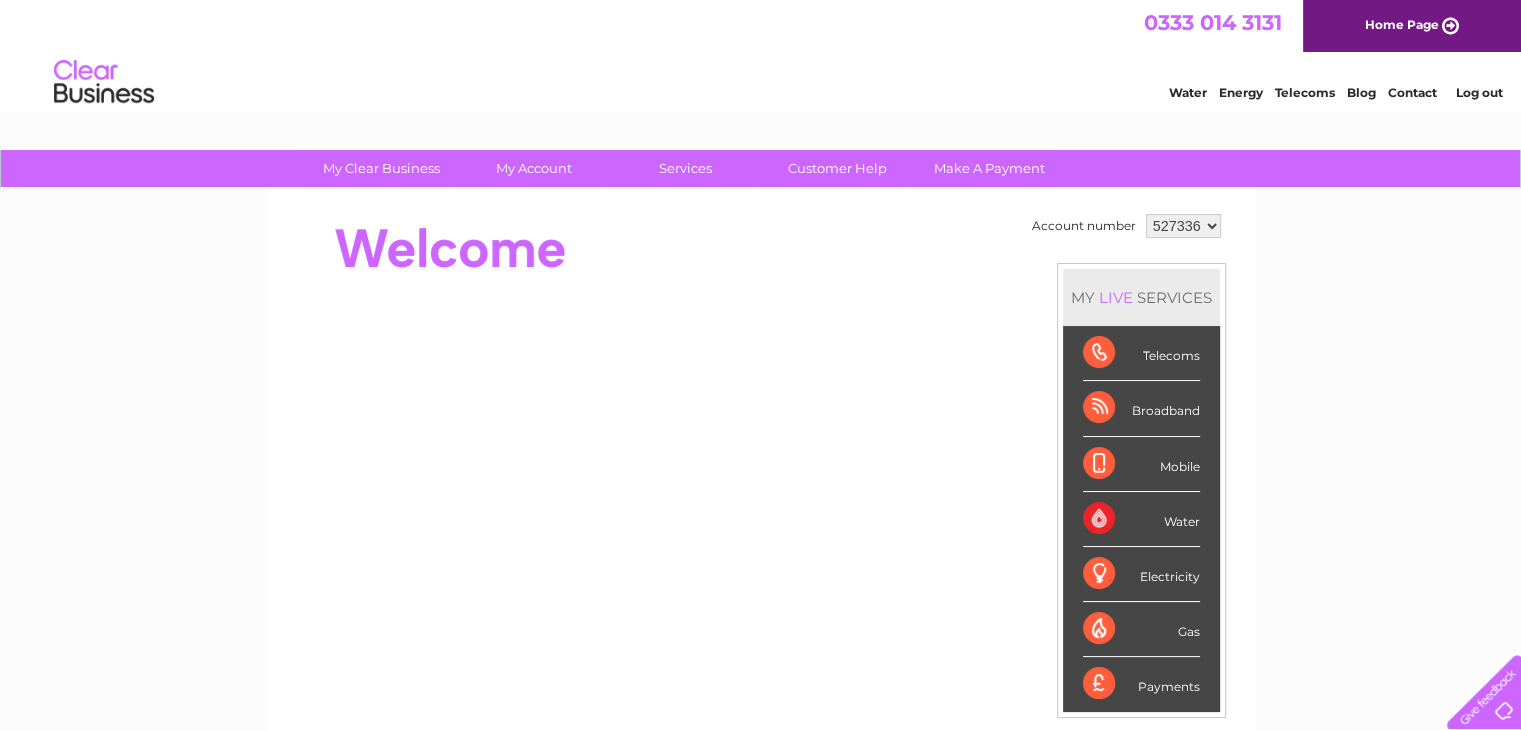 scroll, scrollTop: 0, scrollLeft: 0, axis: both 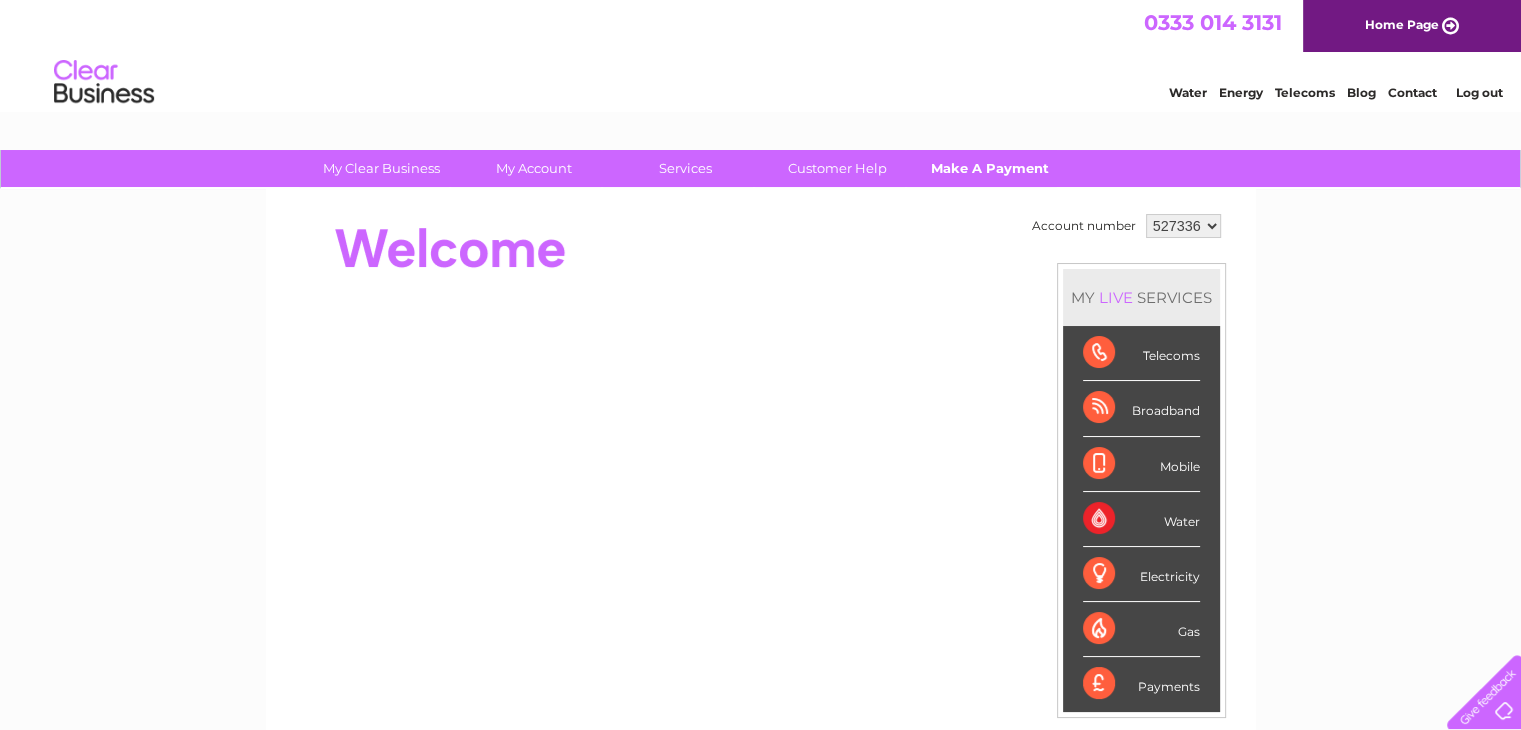 click on "Make A Payment" at bounding box center [989, 168] 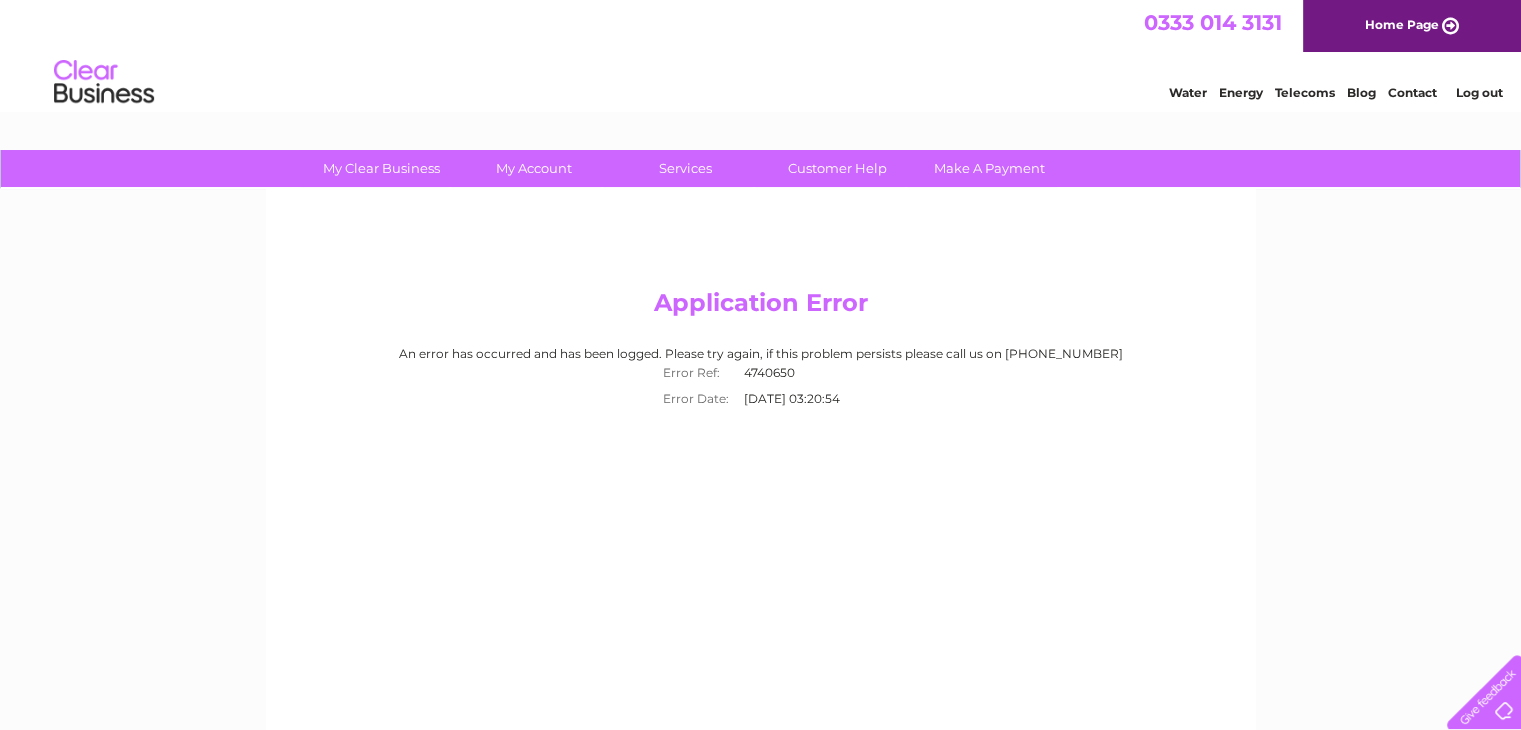 scroll, scrollTop: 0, scrollLeft: 0, axis: both 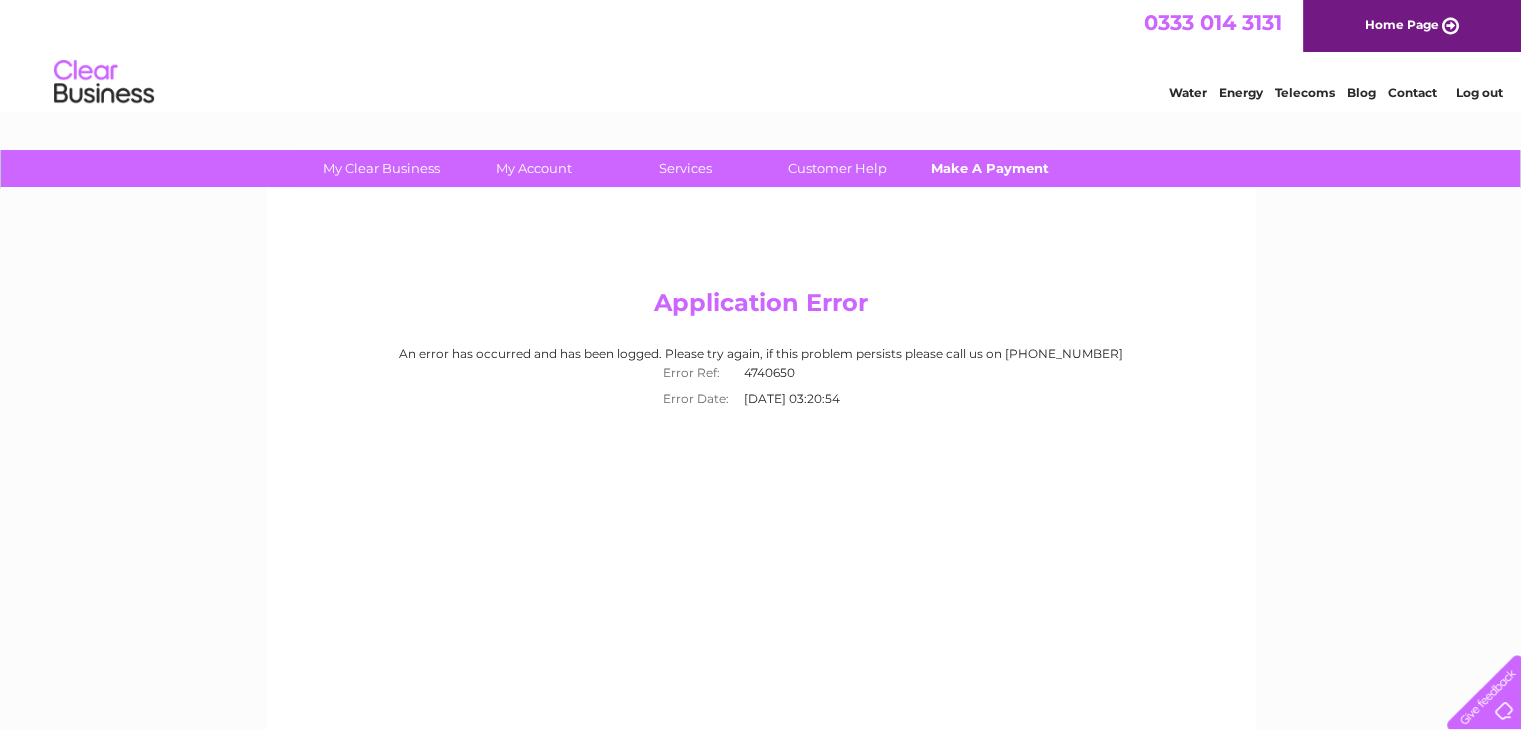click on "Make A Payment" at bounding box center [989, 168] 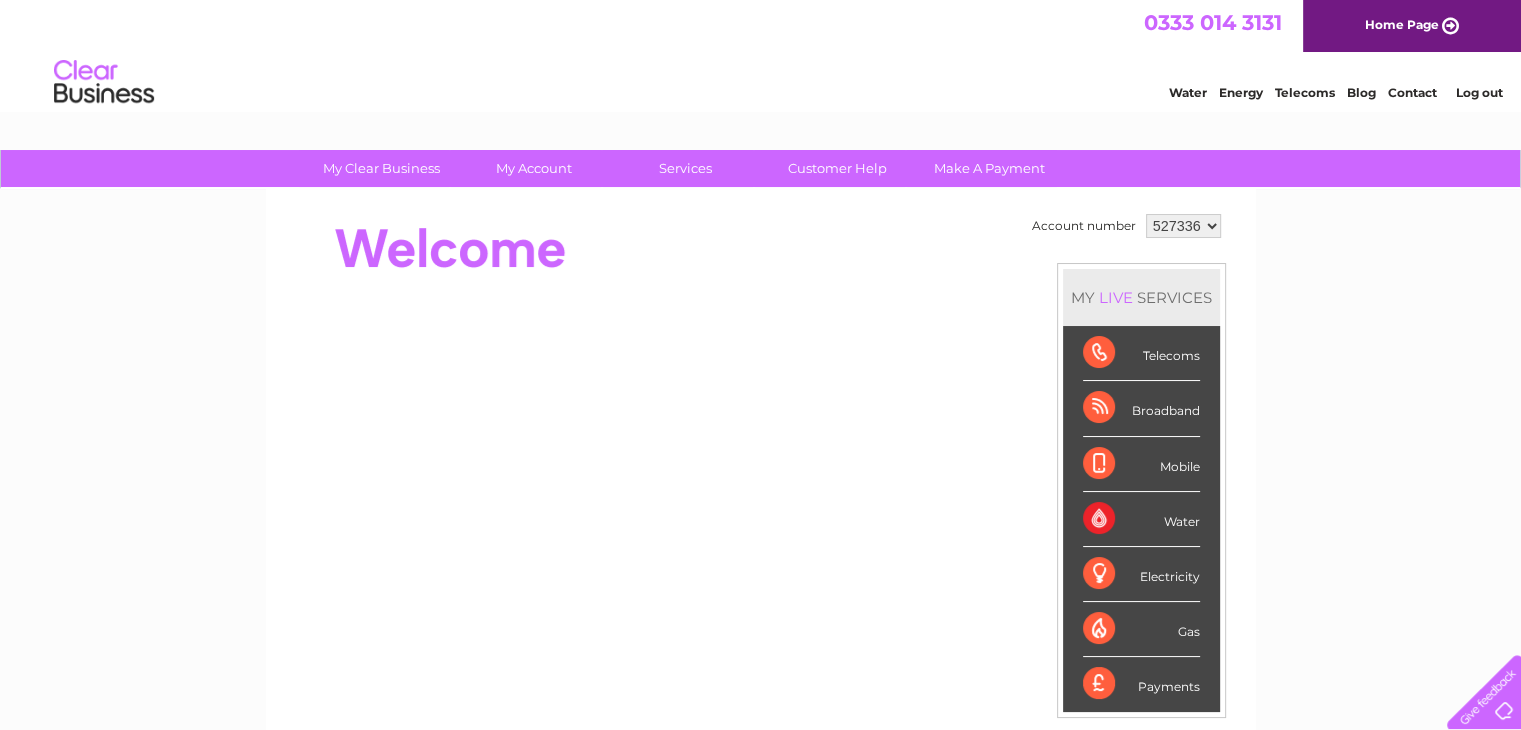 scroll, scrollTop: 0, scrollLeft: 0, axis: both 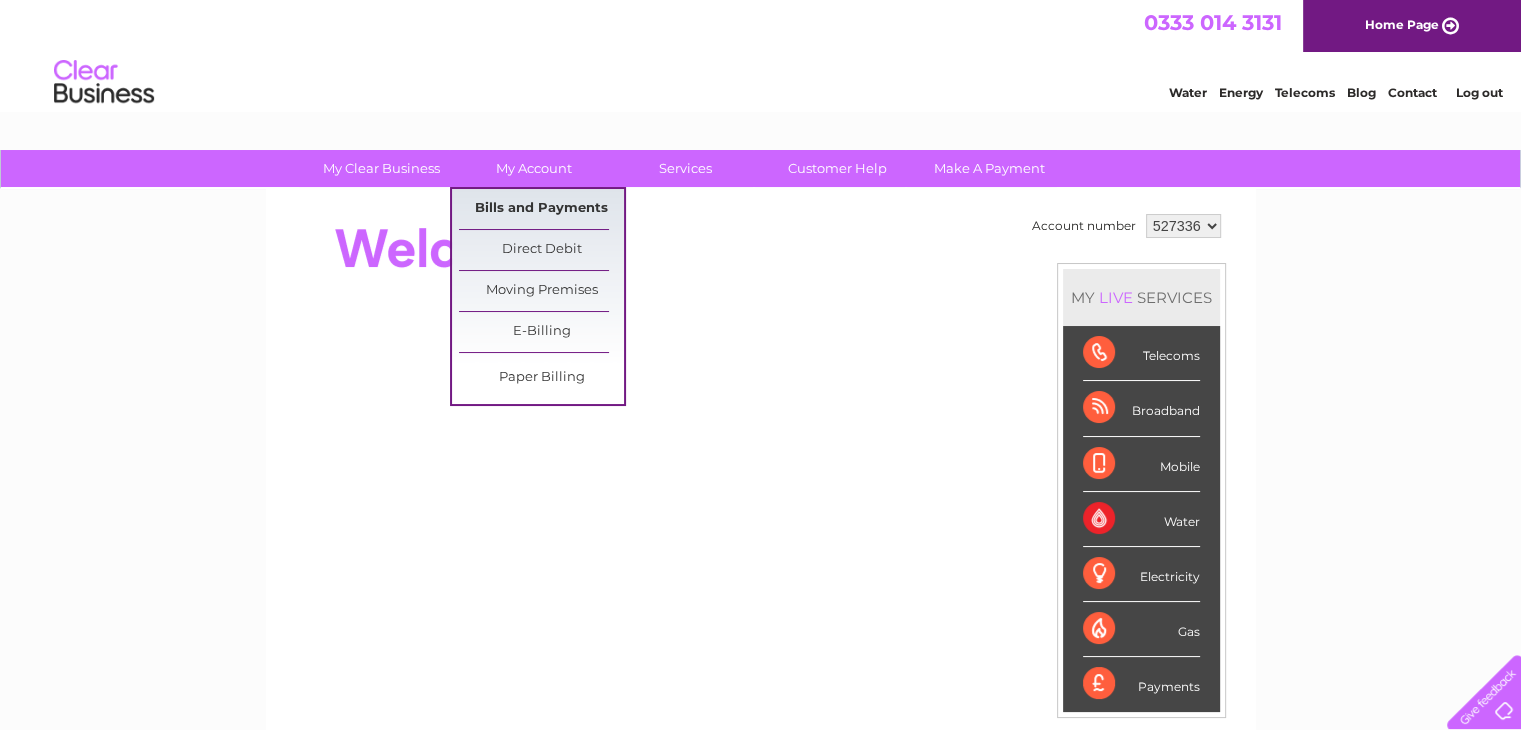 click on "Bills and Payments" at bounding box center (541, 209) 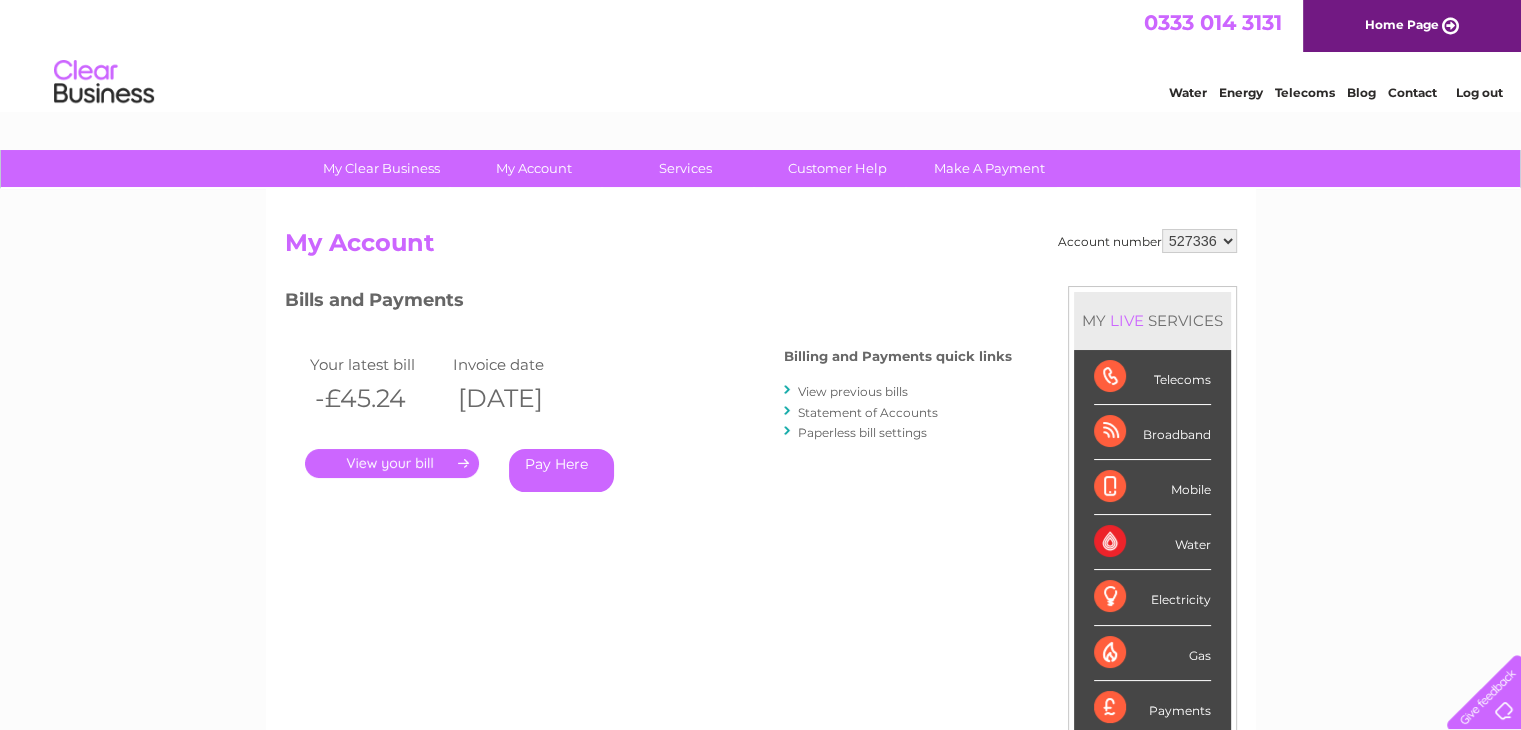 scroll, scrollTop: 0, scrollLeft: 0, axis: both 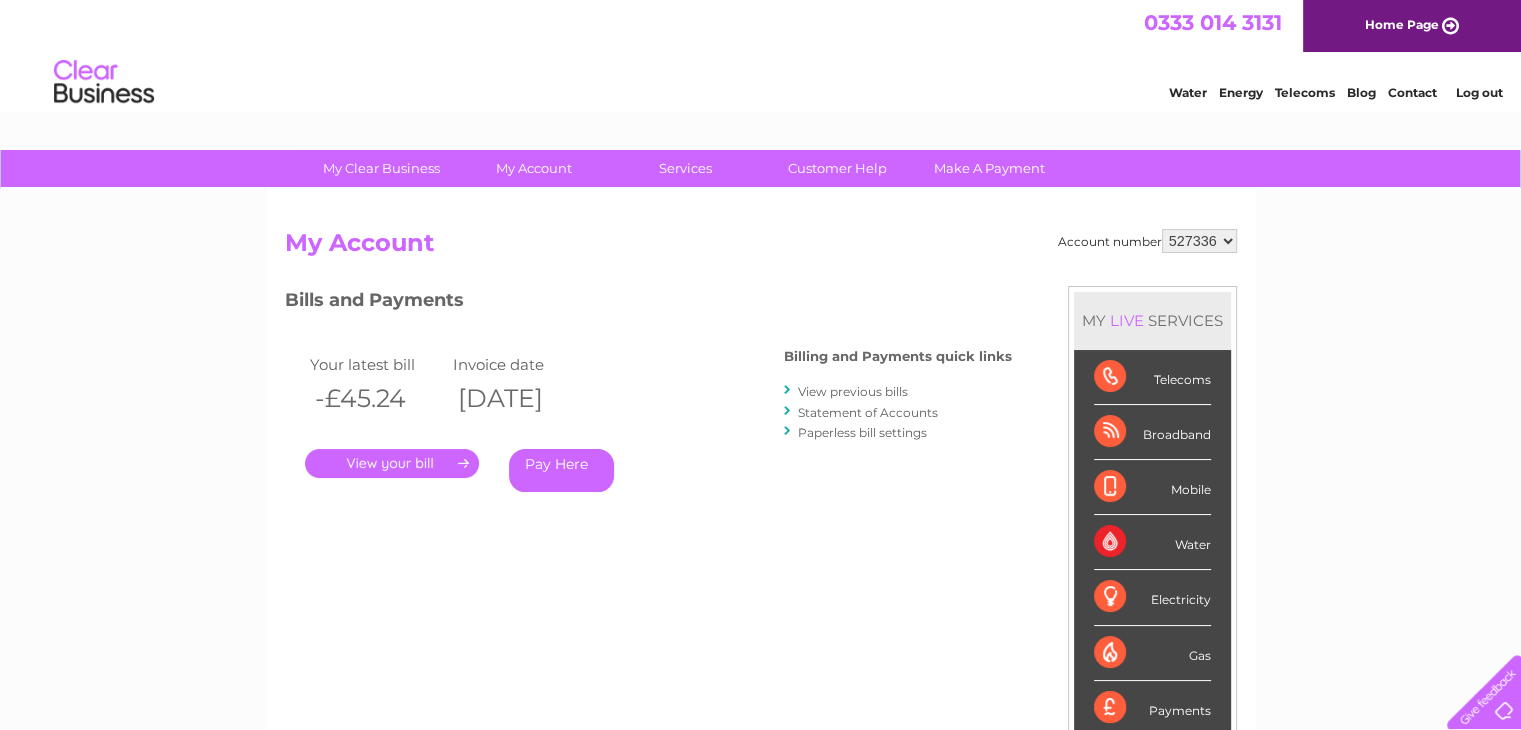 click on "Pay Here" at bounding box center [561, 470] 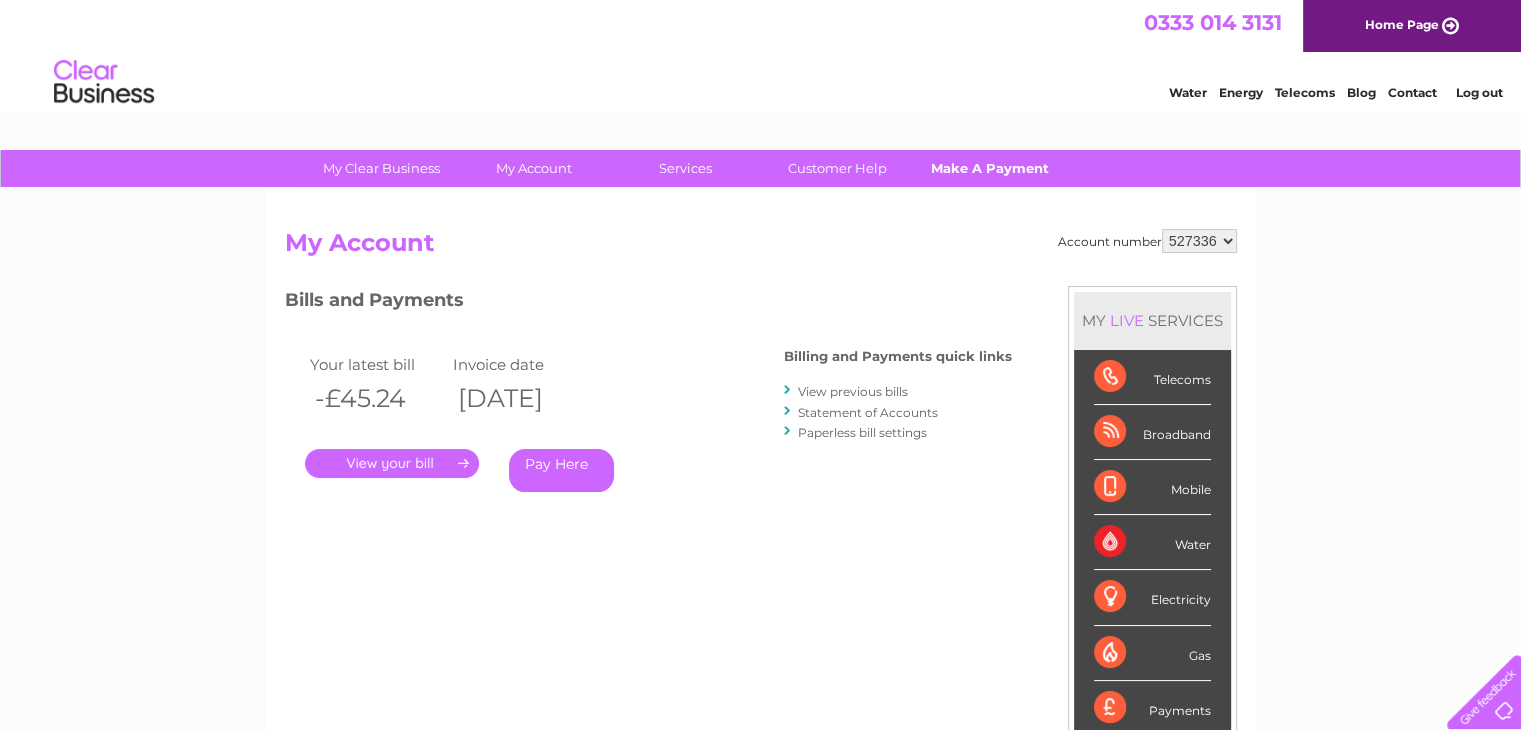 click on "Make A Payment" at bounding box center [989, 168] 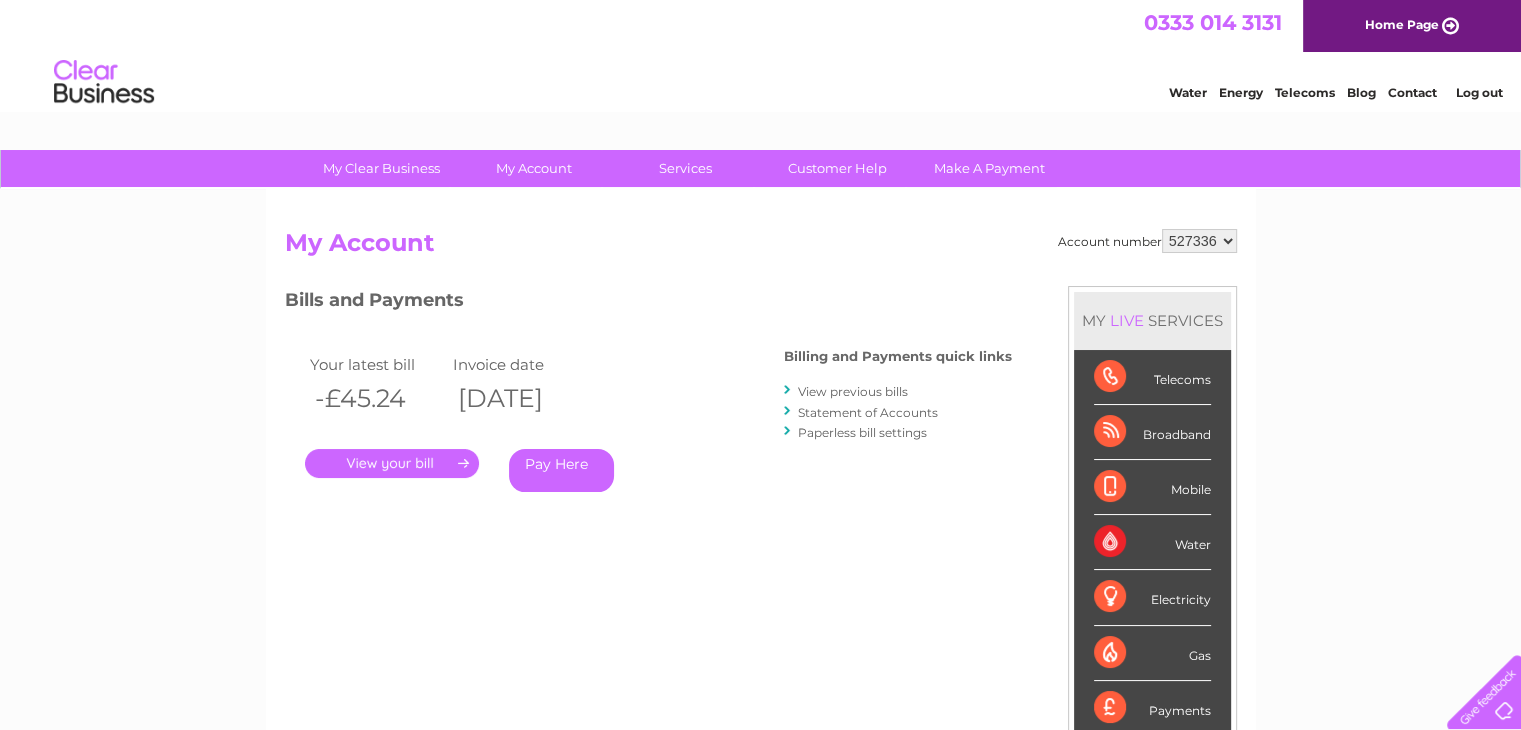 click on "." at bounding box center [392, 463] 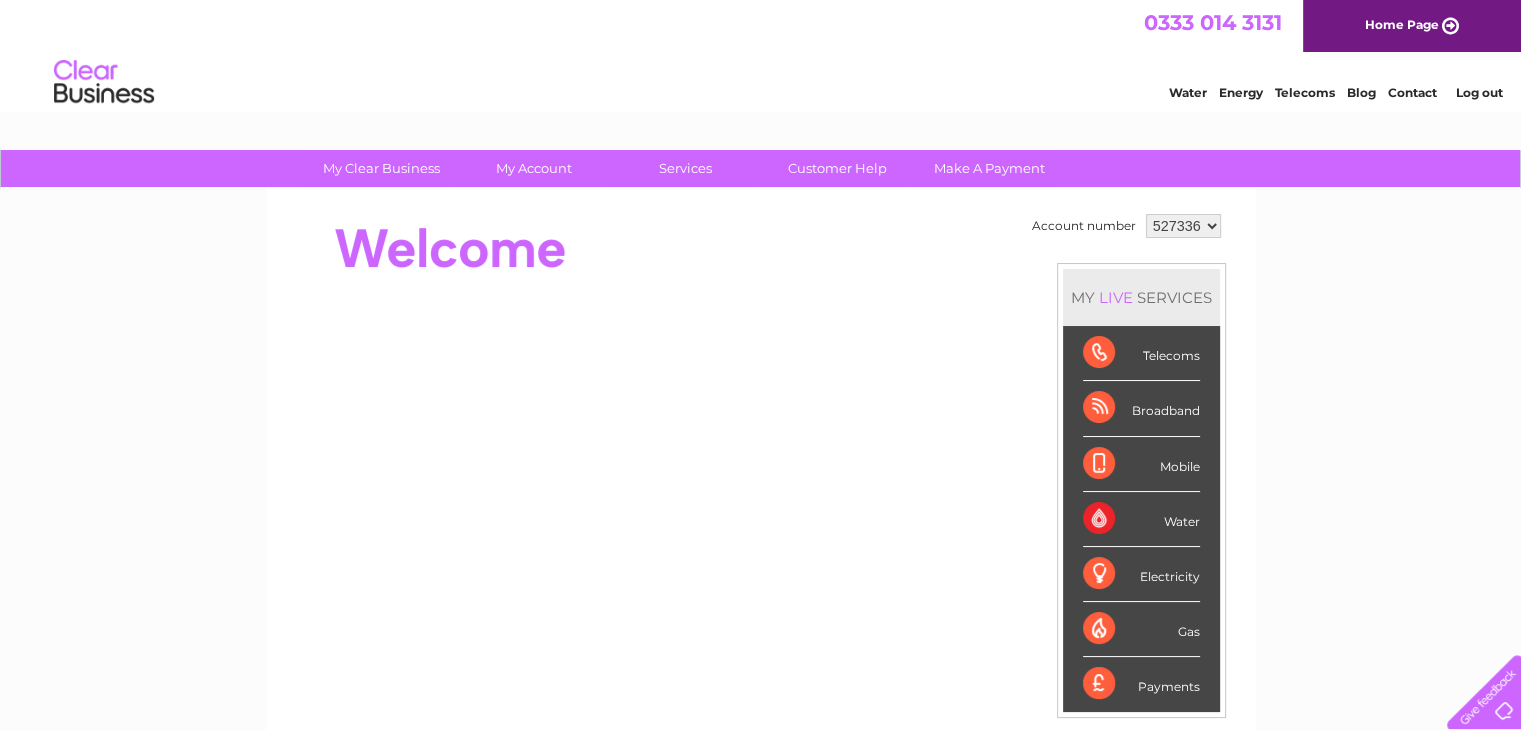 scroll, scrollTop: 0, scrollLeft: 0, axis: both 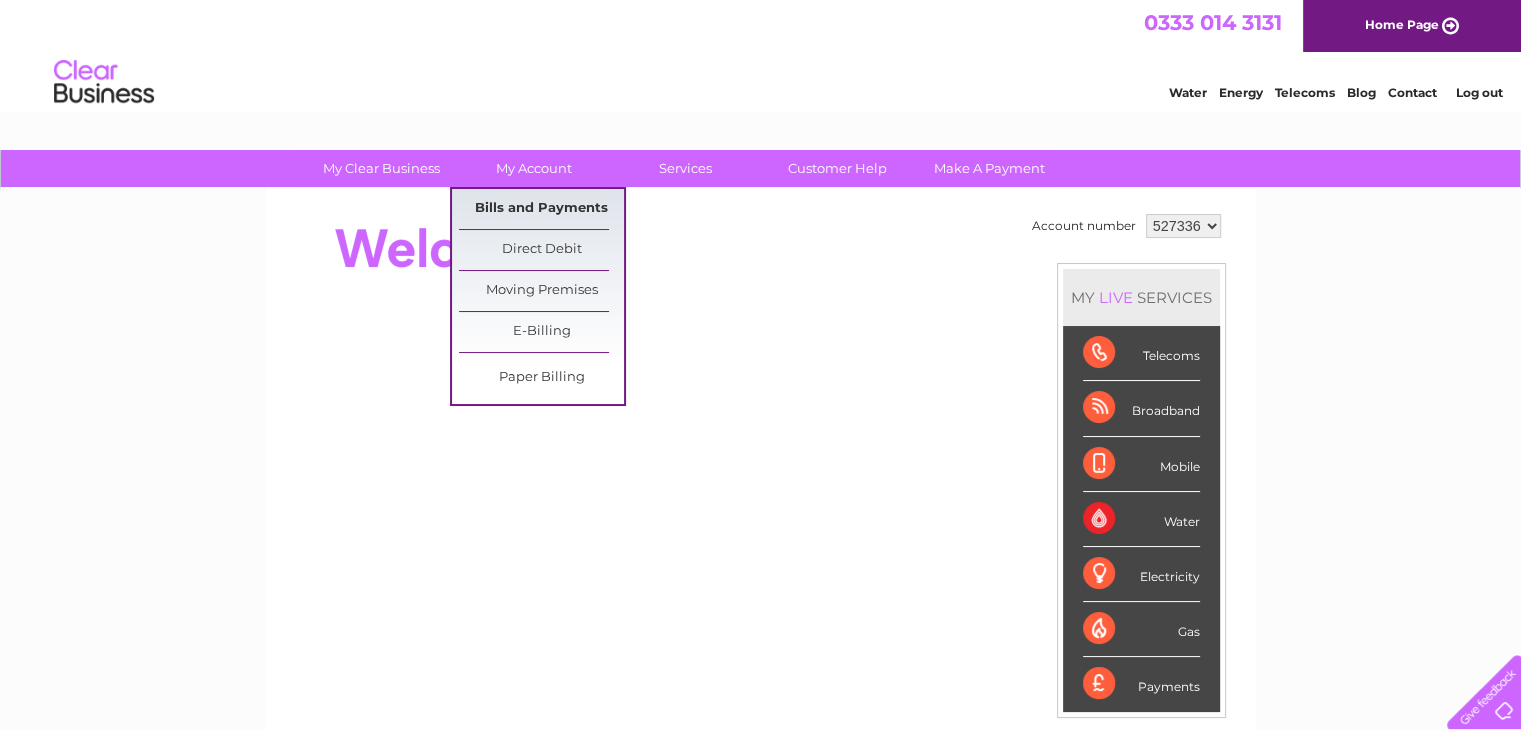 click on "Bills and Payments" at bounding box center (541, 209) 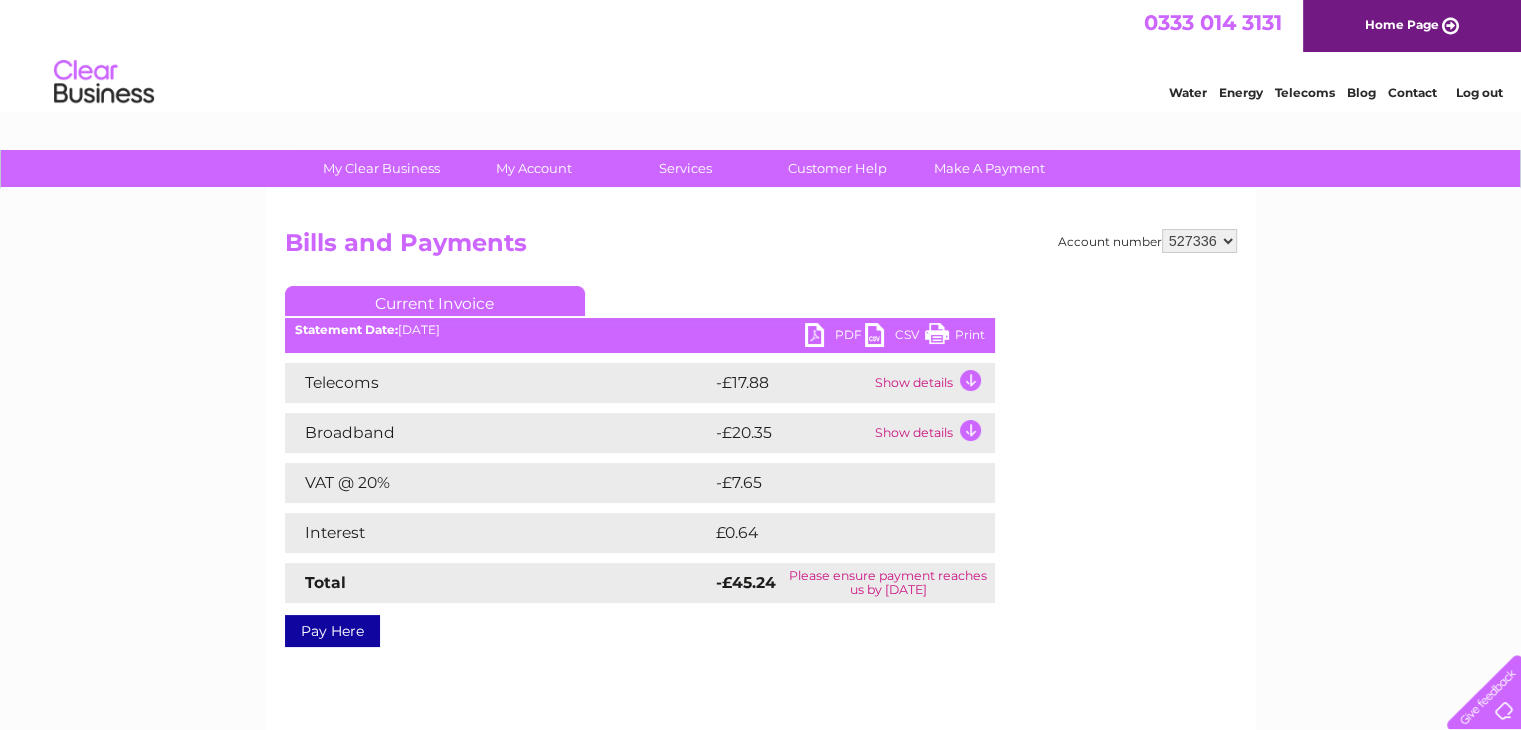 scroll, scrollTop: 0, scrollLeft: 0, axis: both 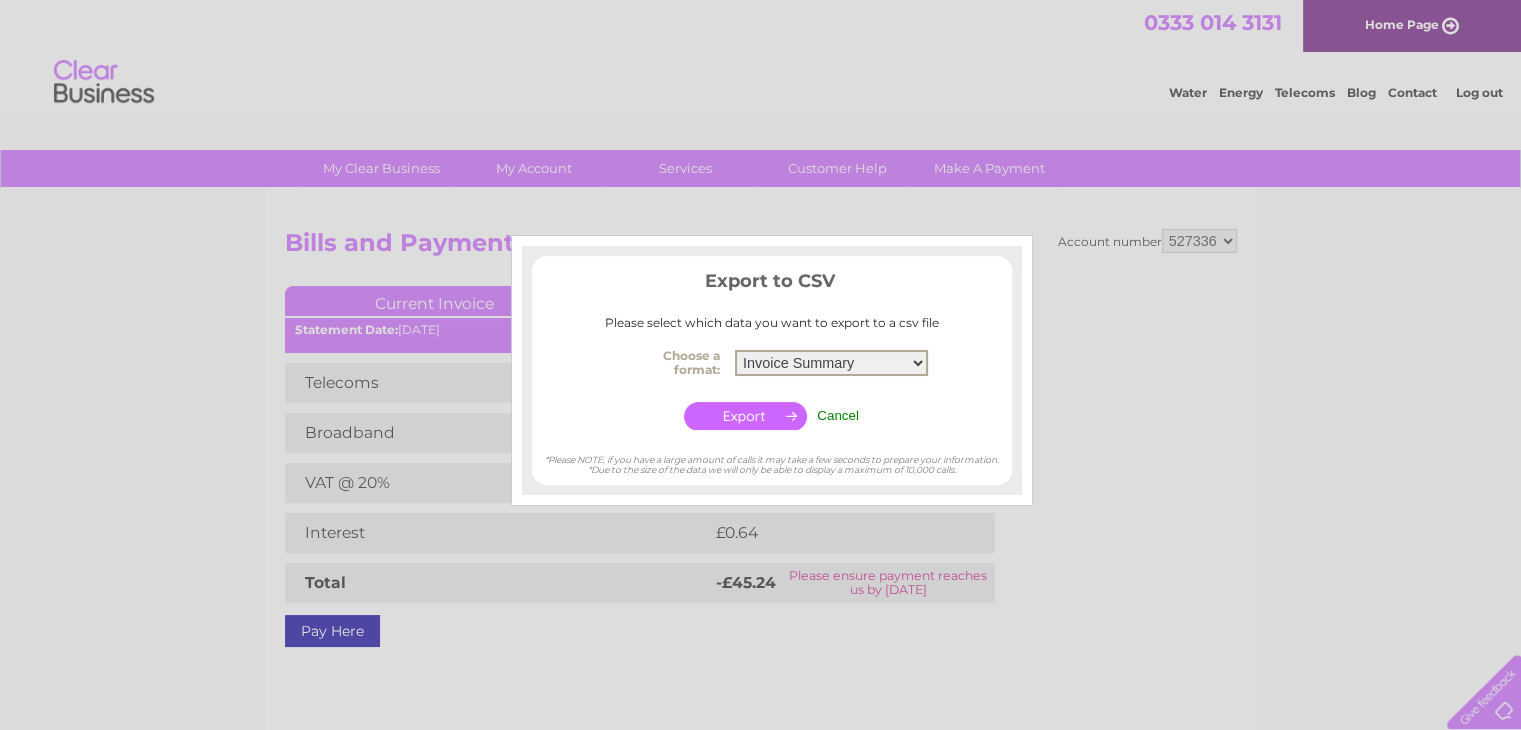 click on "Invoice Summary
Telecoms Call Summary
Service Charge Summary" at bounding box center (831, 363) 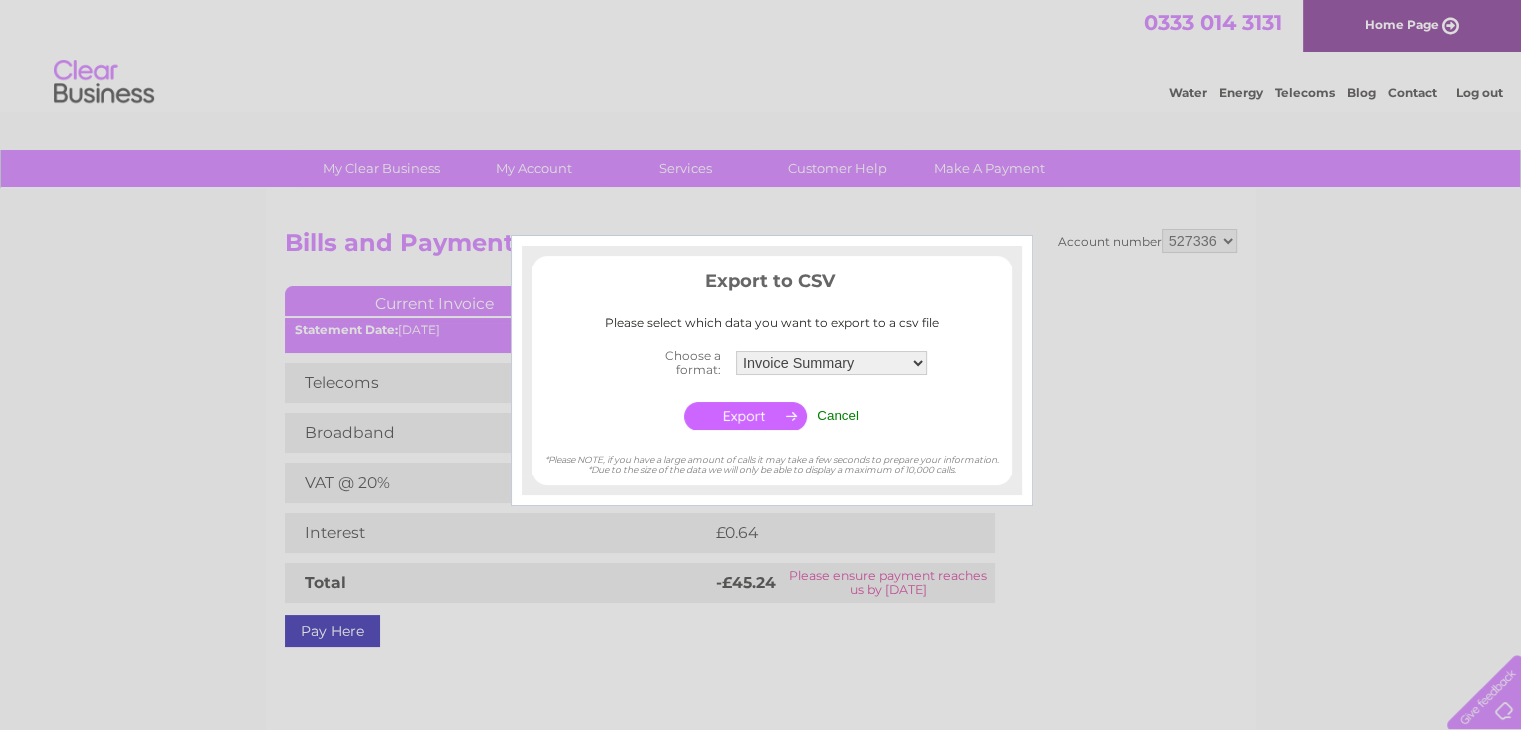 click on "Cancel" at bounding box center [838, 415] 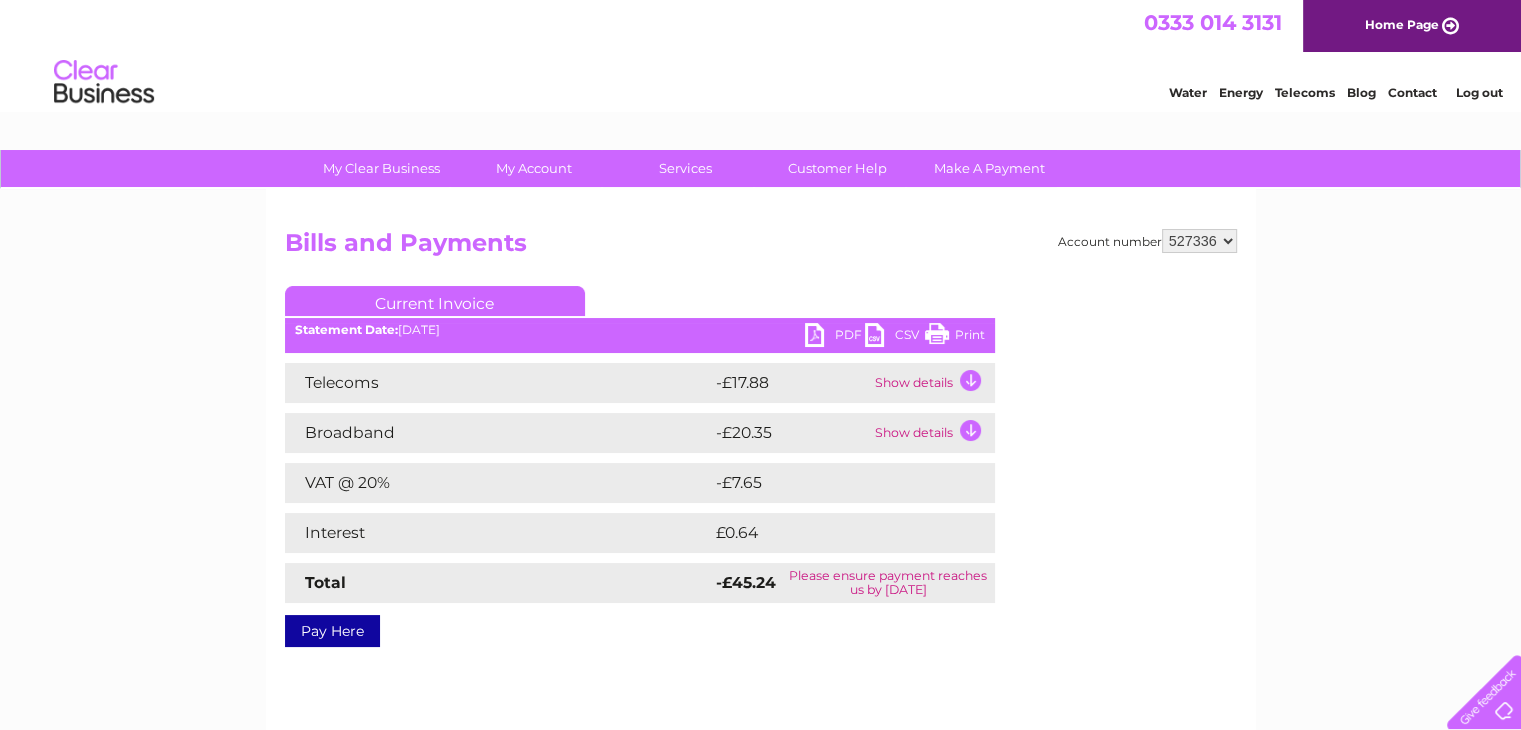 click on "PDF" at bounding box center [835, 337] 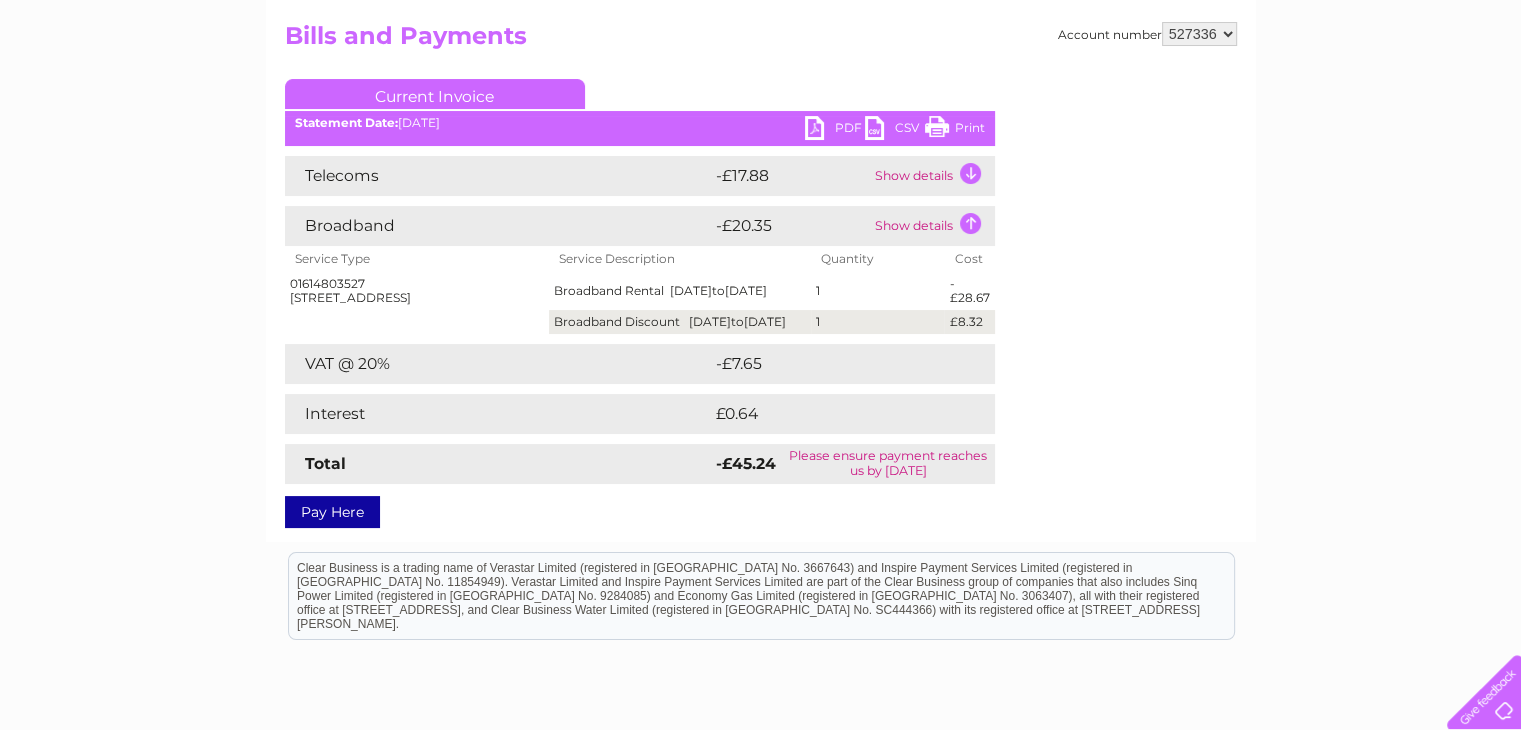 scroll, scrollTop: 224, scrollLeft: 0, axis: vertical 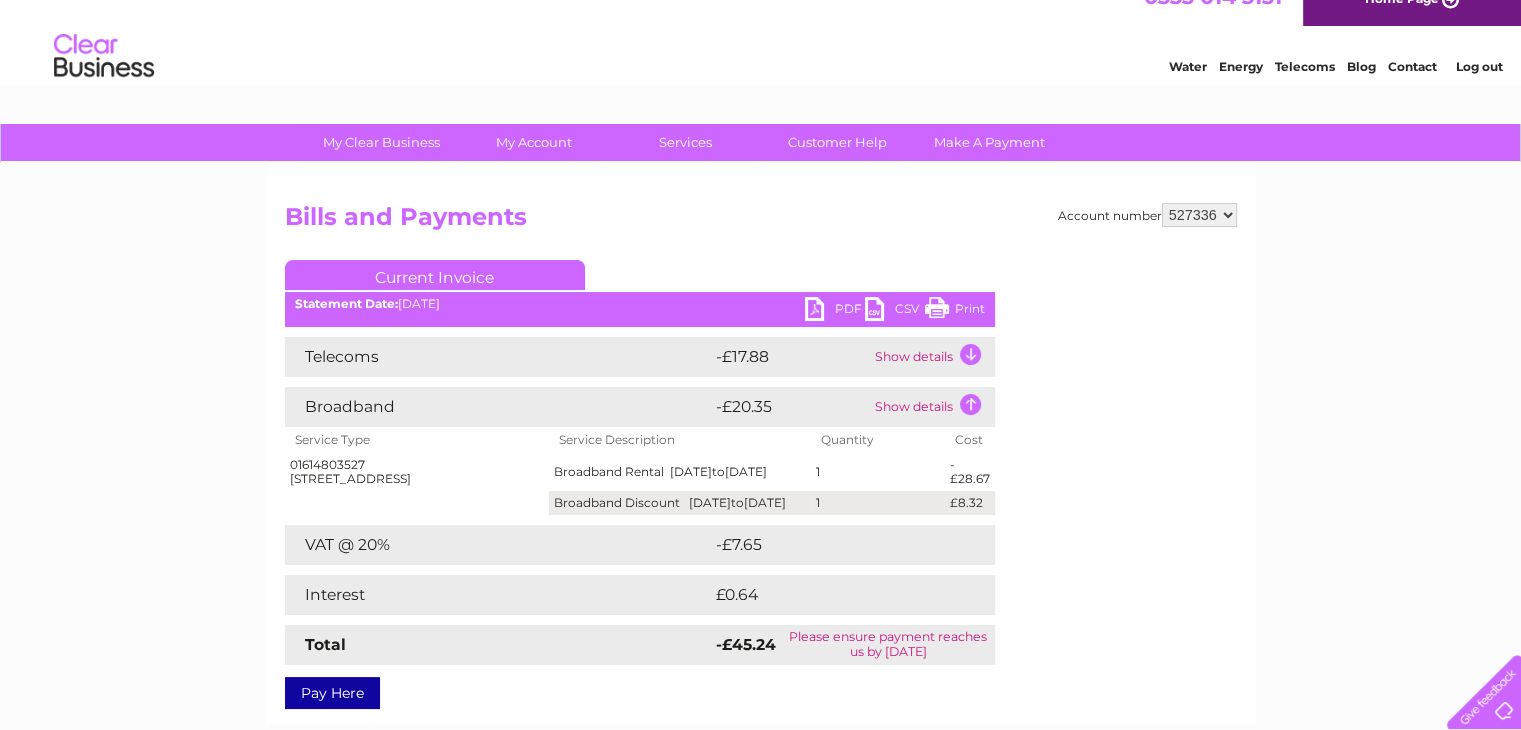 click on "Show details" at bounding box center (932, 357) 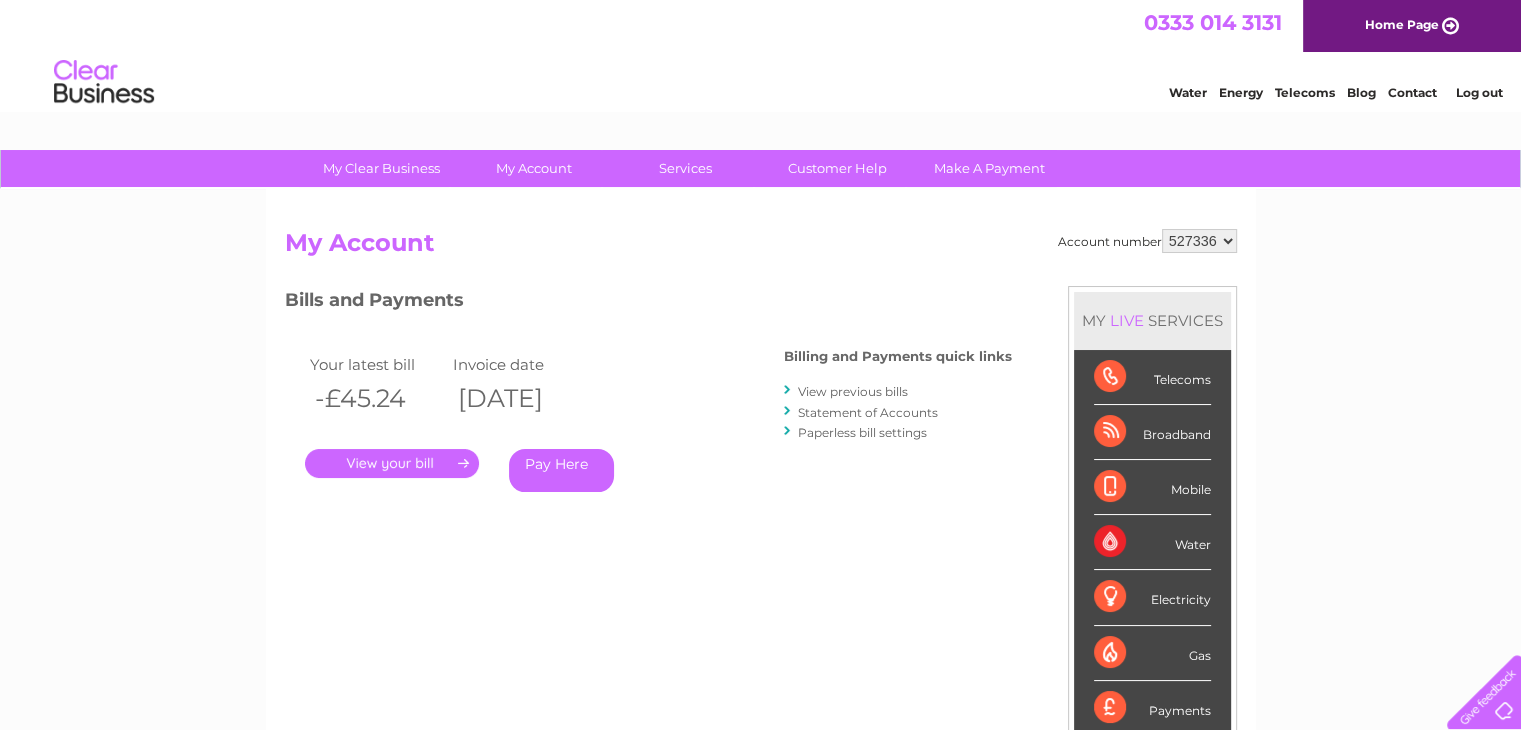 scroll, scrollTop: 0, scrollLeft: 0, axis: both 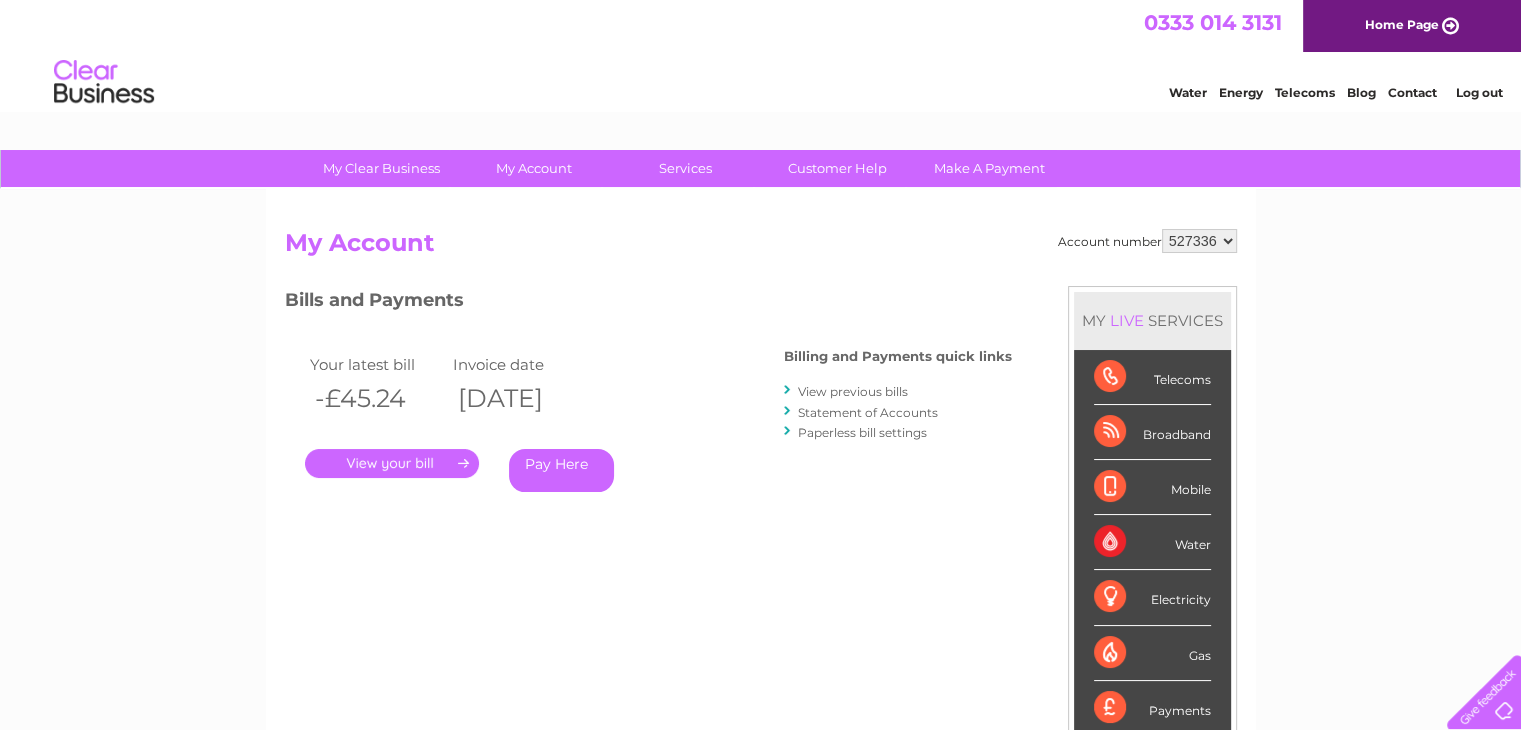click on "." at bounding box center [392, 463] 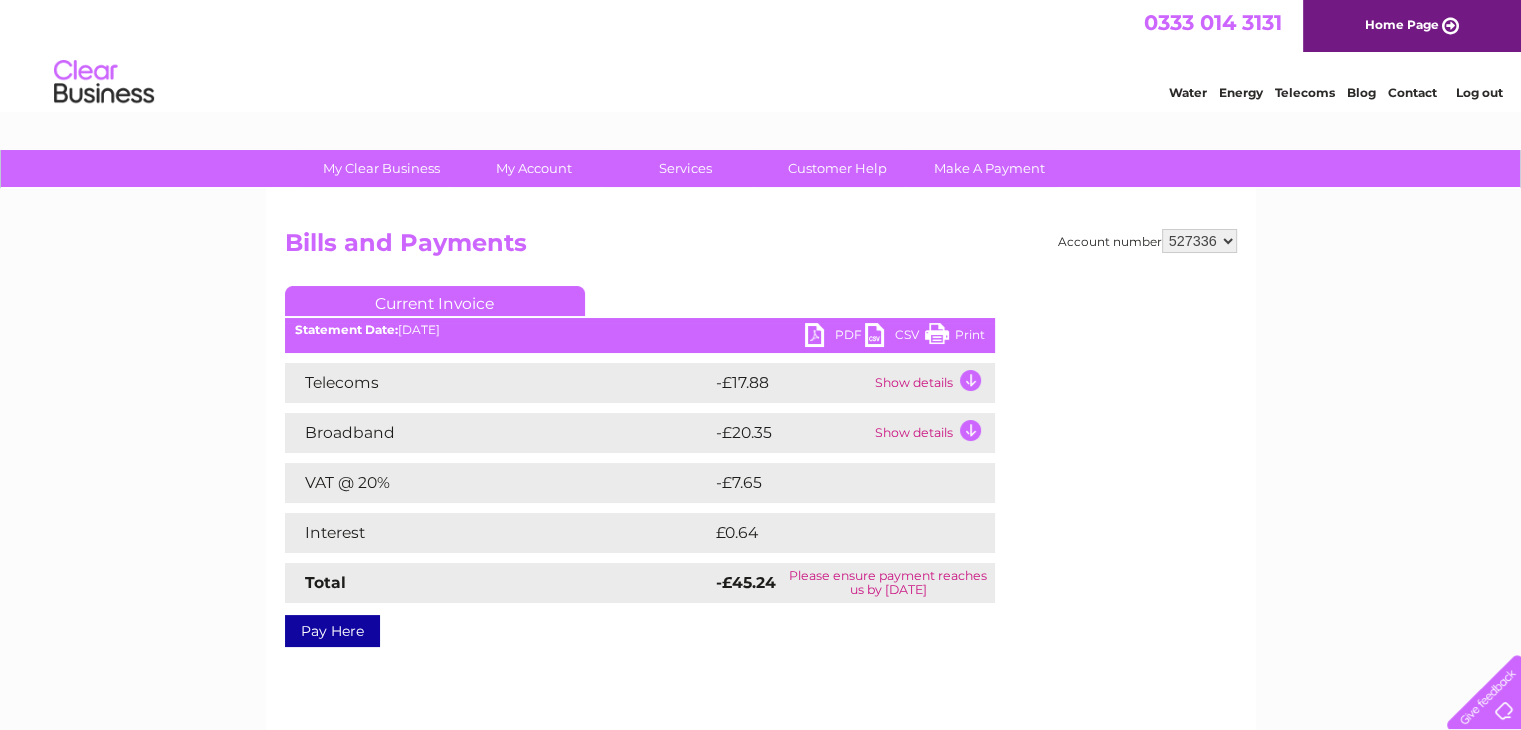 scroll, scrollTop: 0, scrollLeft: 0, axis: both 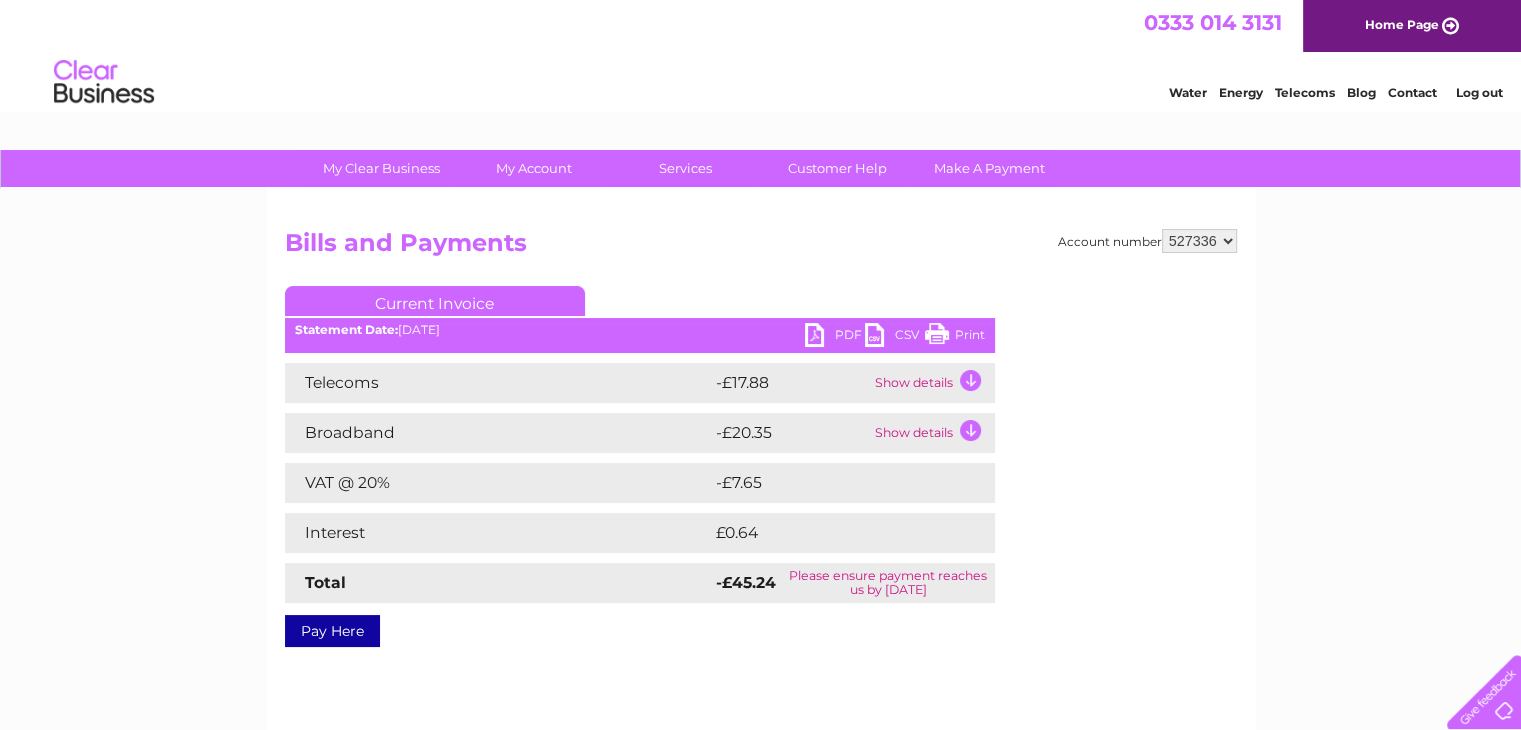 click on "Show details" at bounding box center [932, 383] 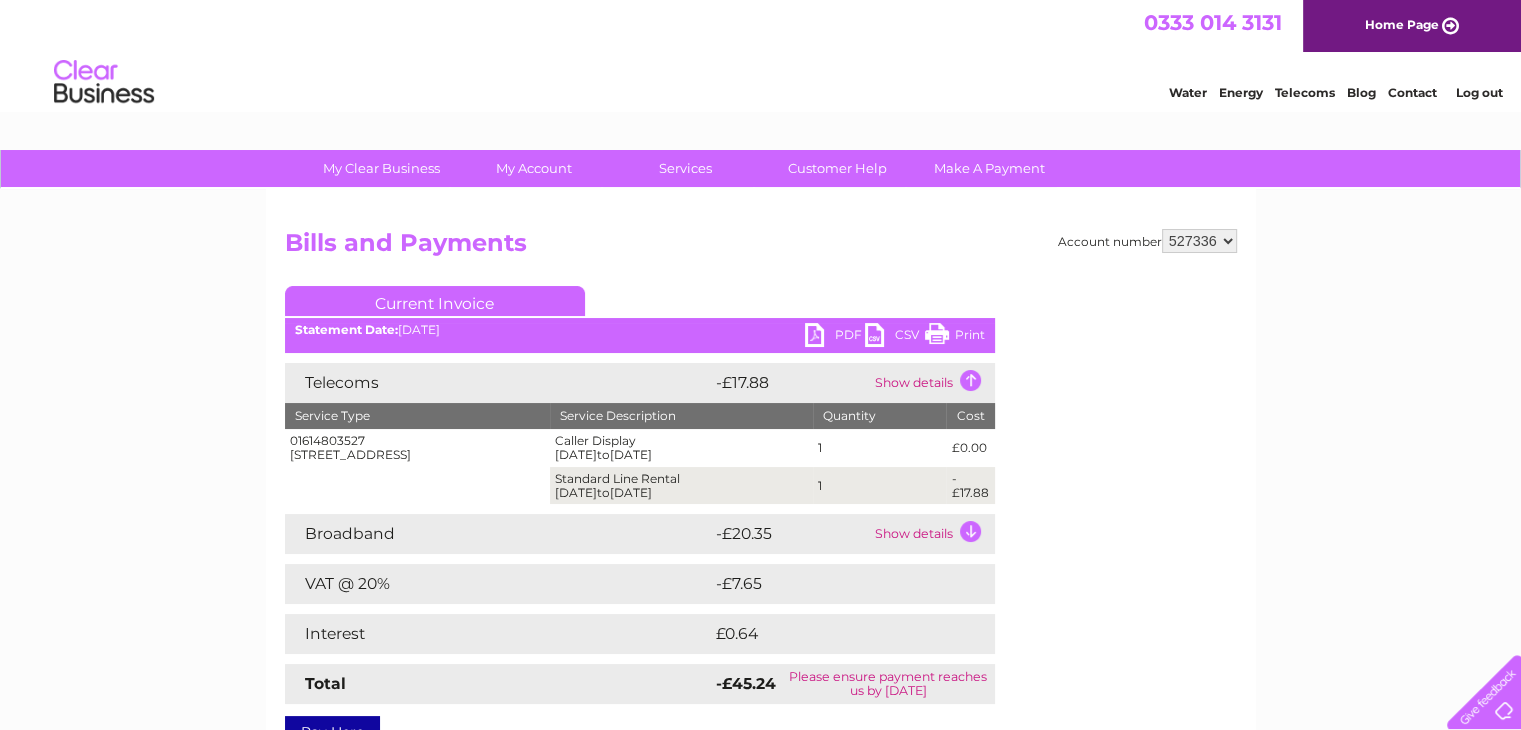 click on "Show details" at bounding box center (932, 383) 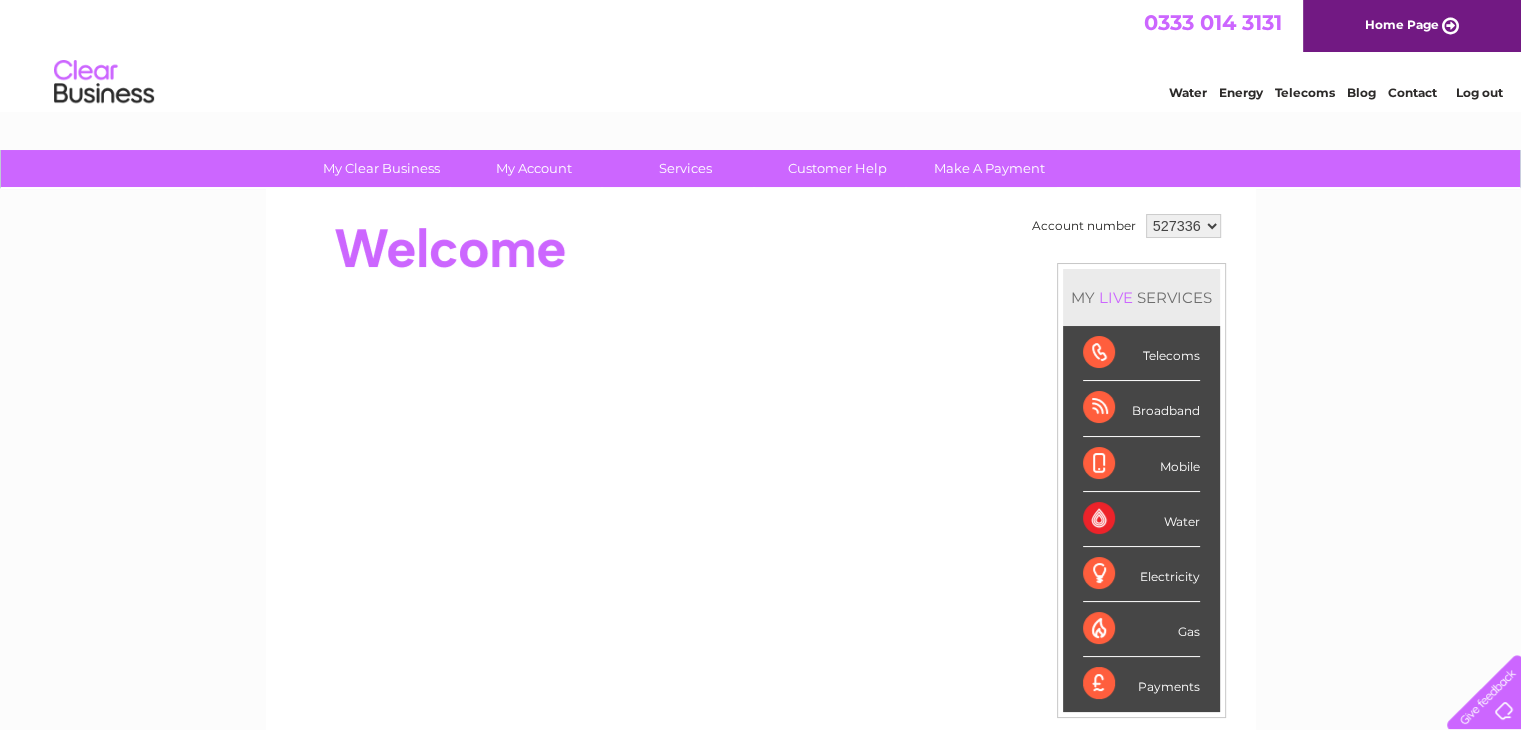 scroll, scrollTop: 0, scrollLeft: 0, axis: both 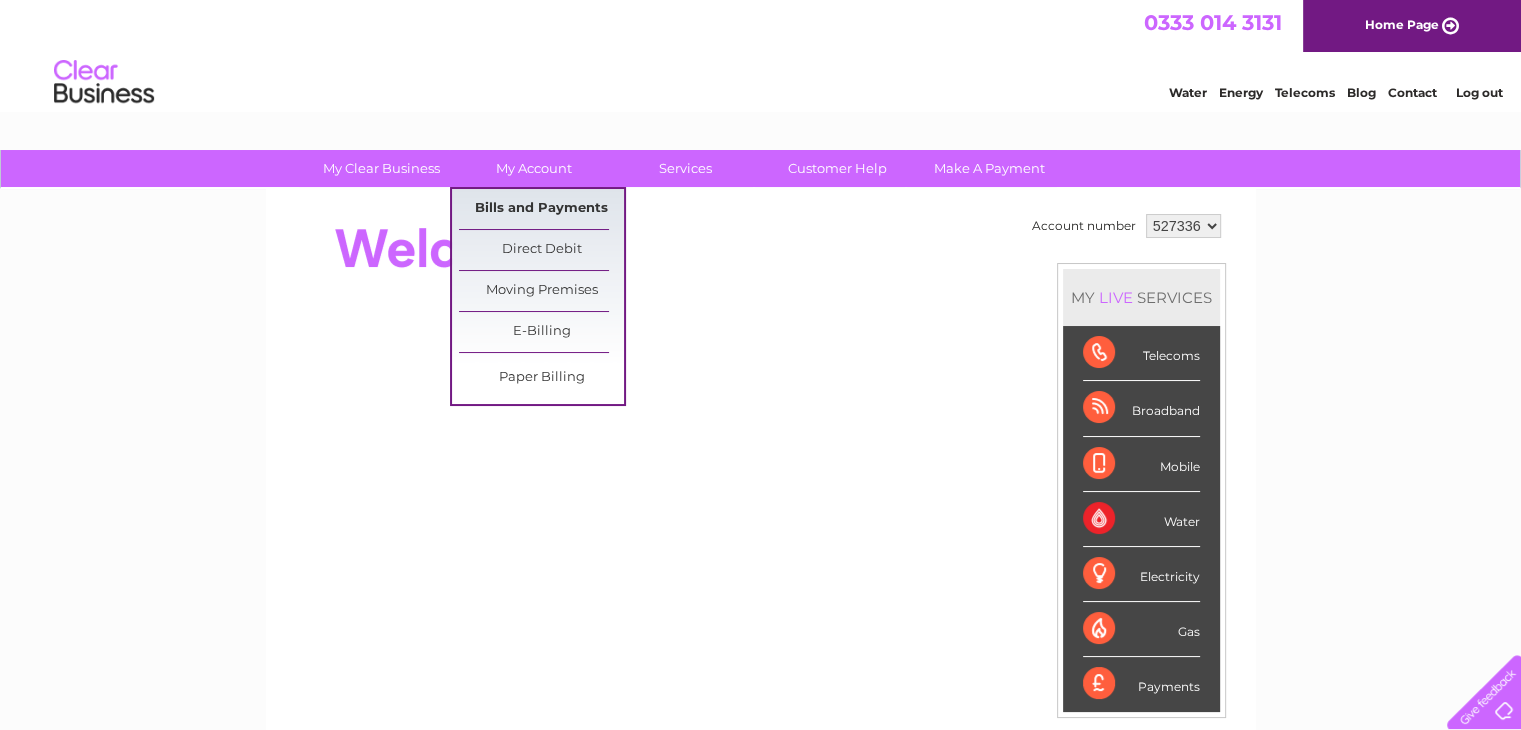 click on "Bills and Payments" at bounding box center (541, 209) 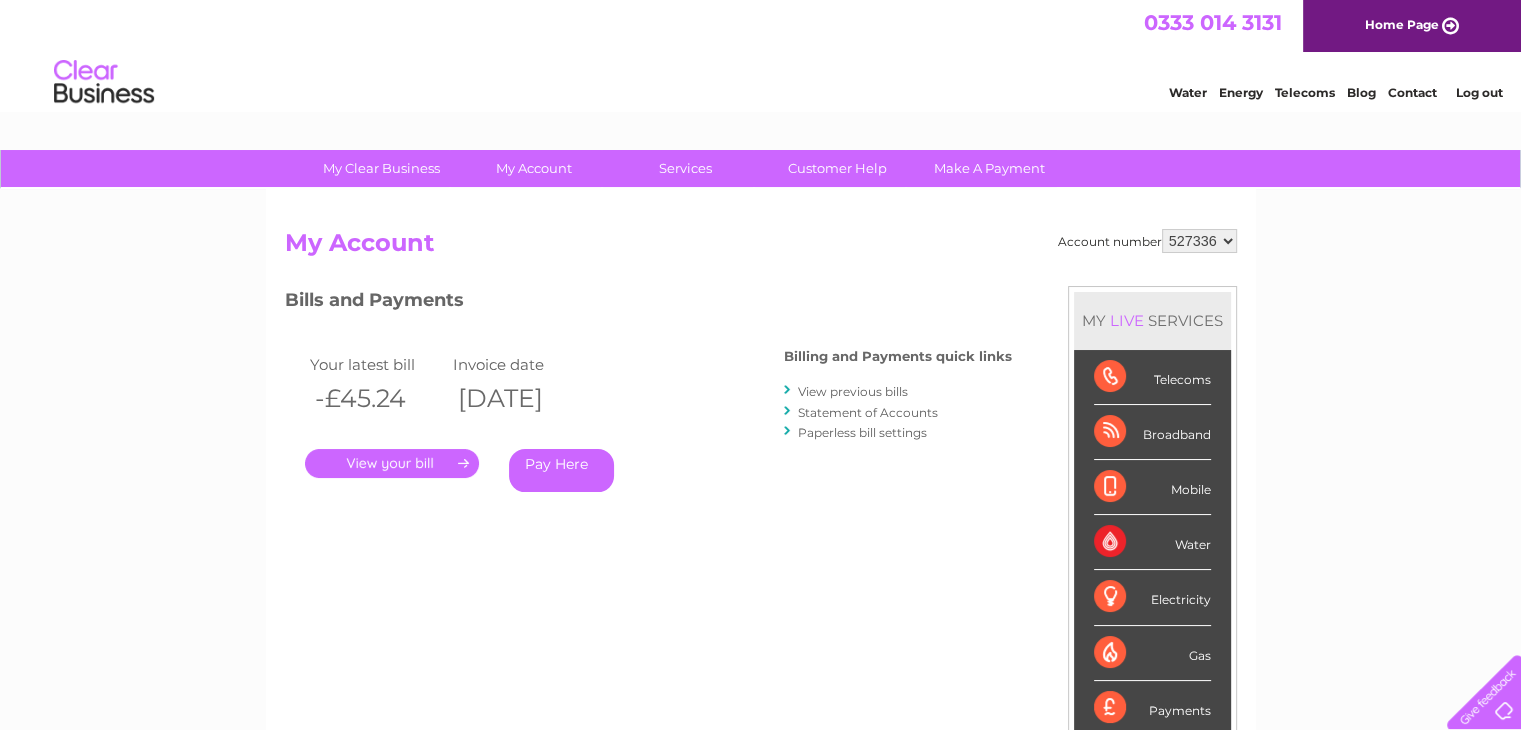 scroll, scrollTop: 0, scrollLeft: 0, axis: both 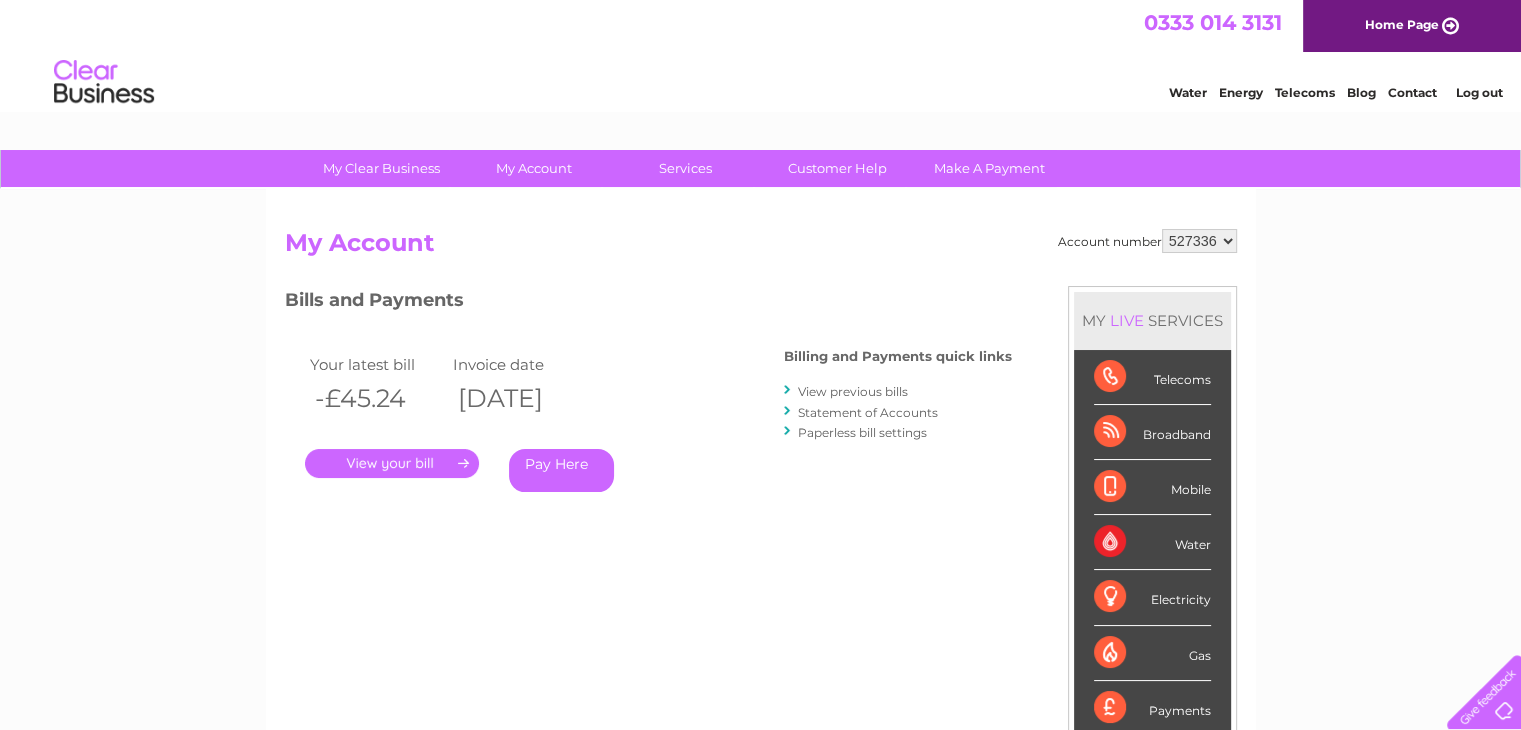 click on "." at bounding box center (392, 463) 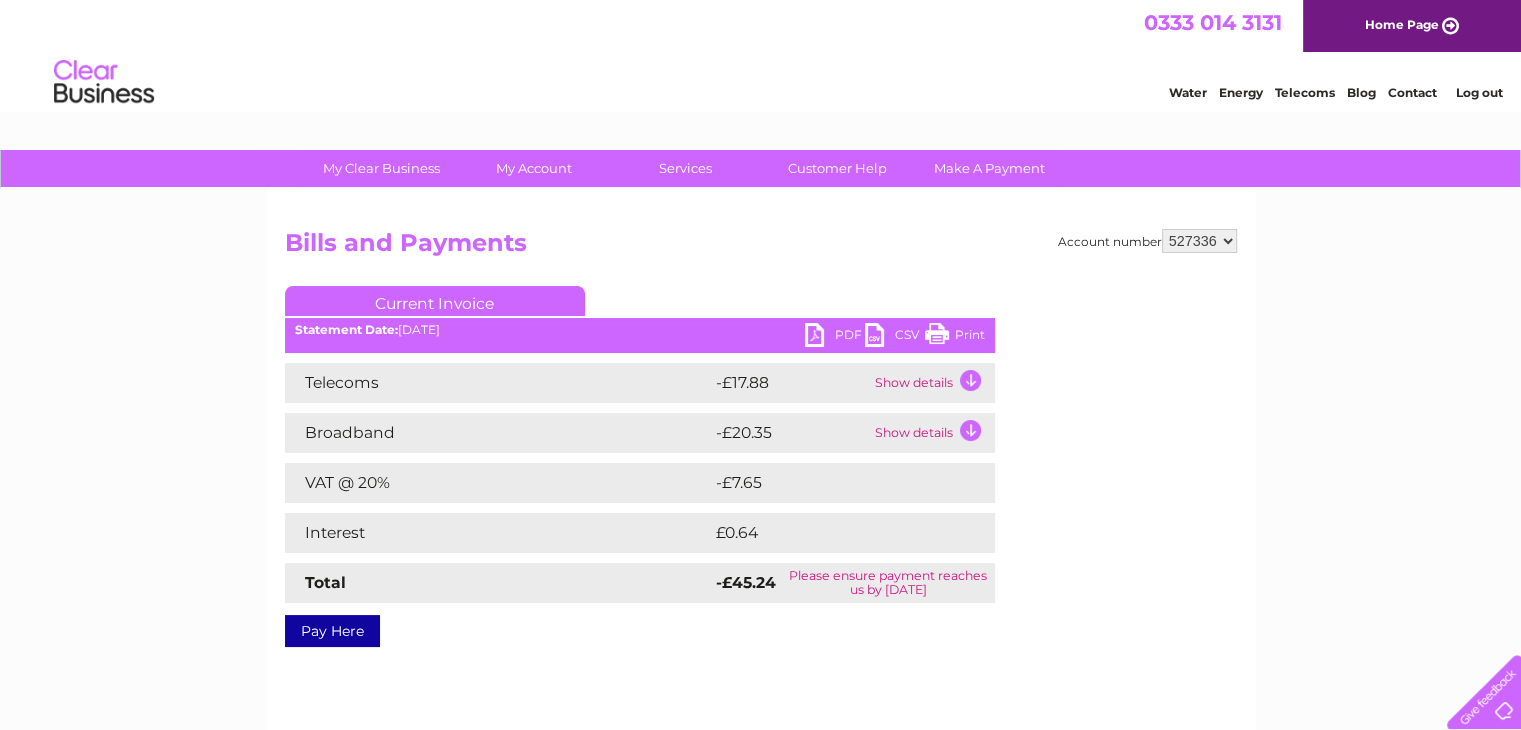 scroll, scrollTop: 0, scrollLeft: 0, axis: both 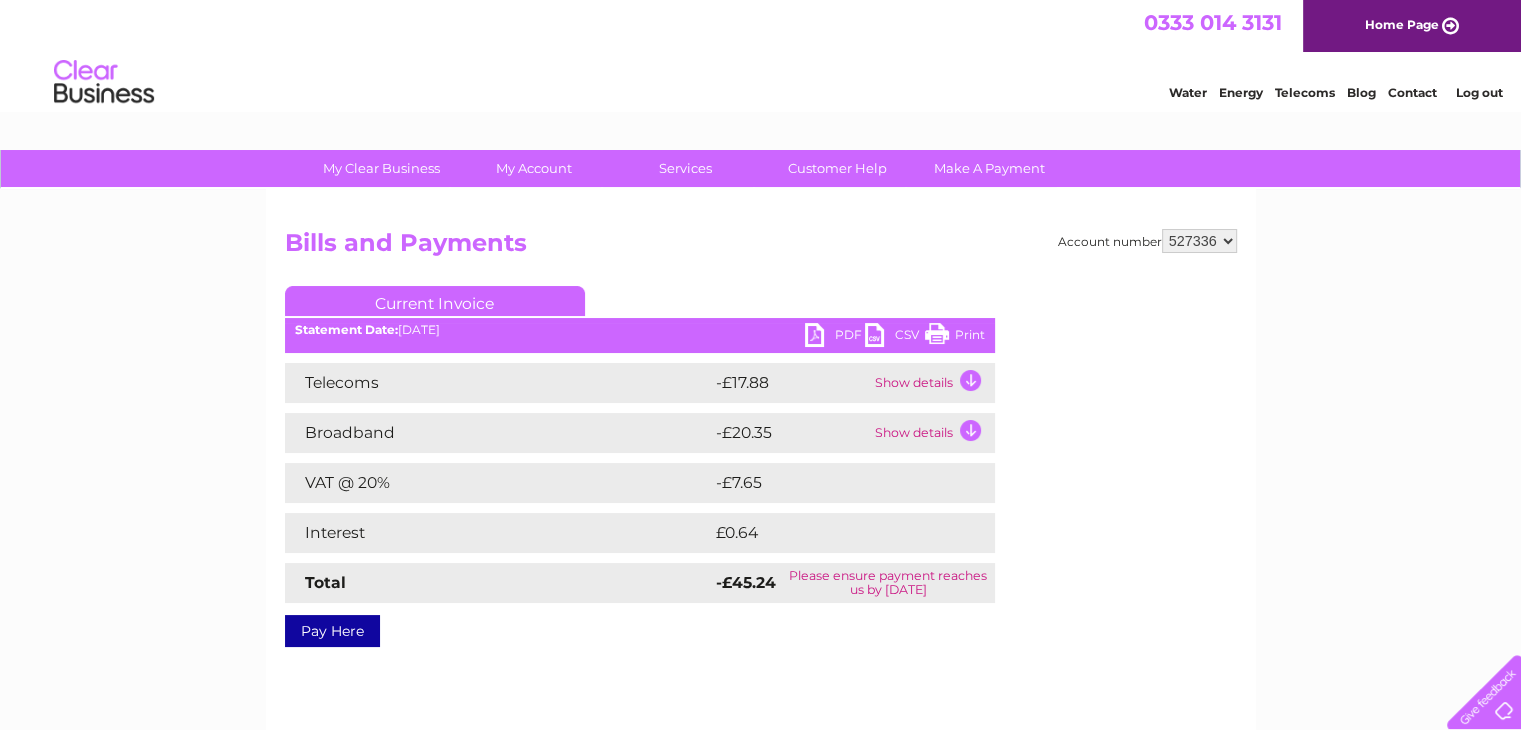 click on "Show details" at bounding box center (932, 383) 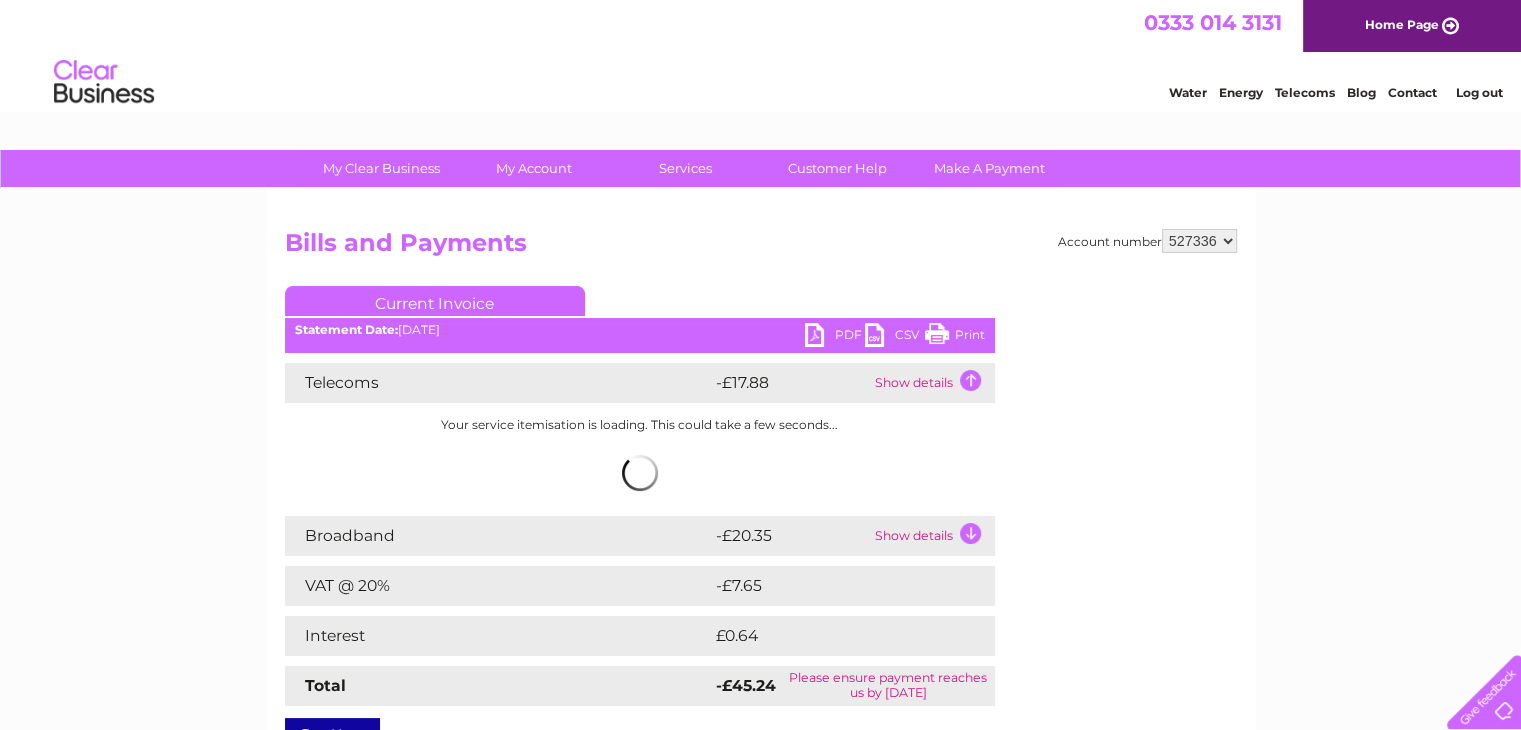 click on "Show details" at bounding box center (932, 536) 